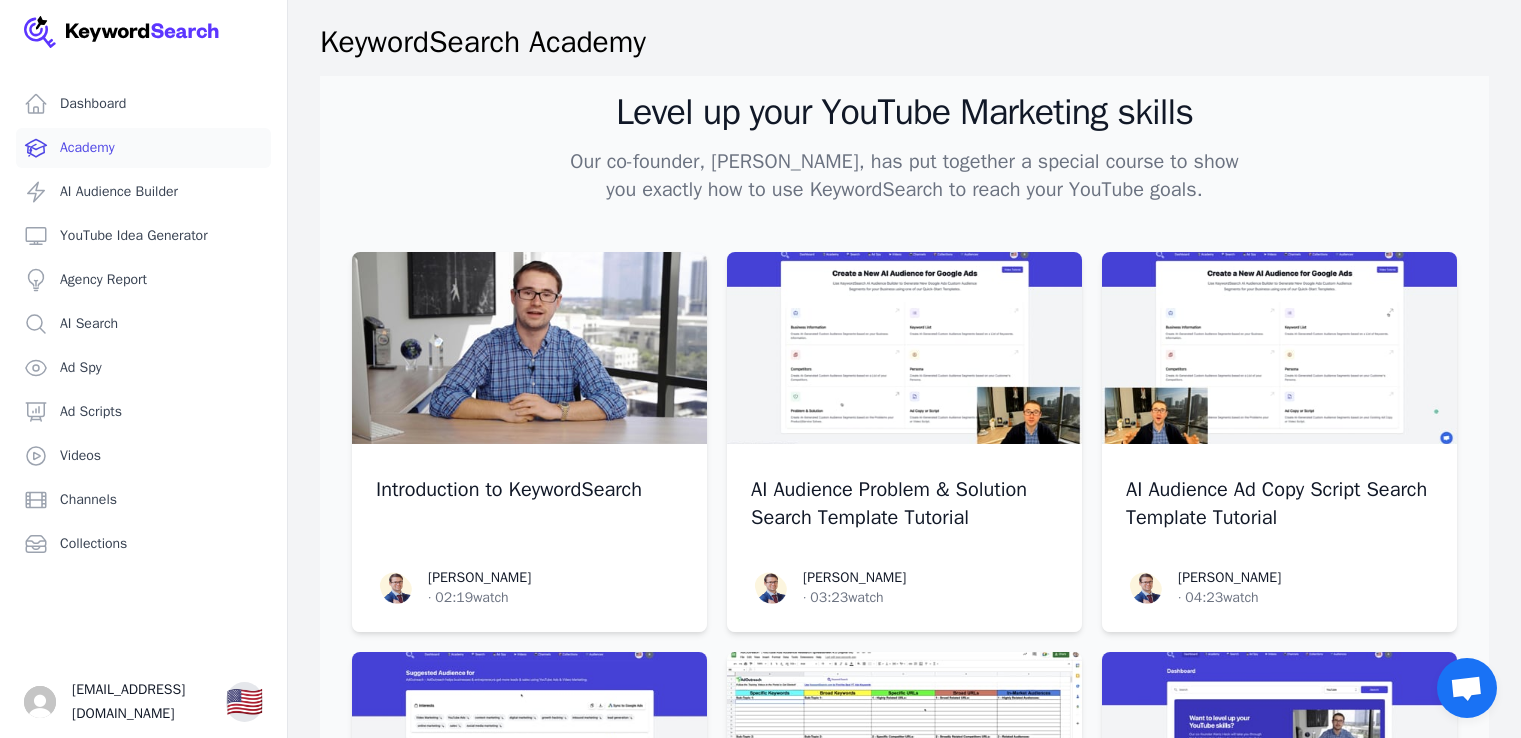 scroll, scrollTop: 0, scrollLeft: 0, axis: both 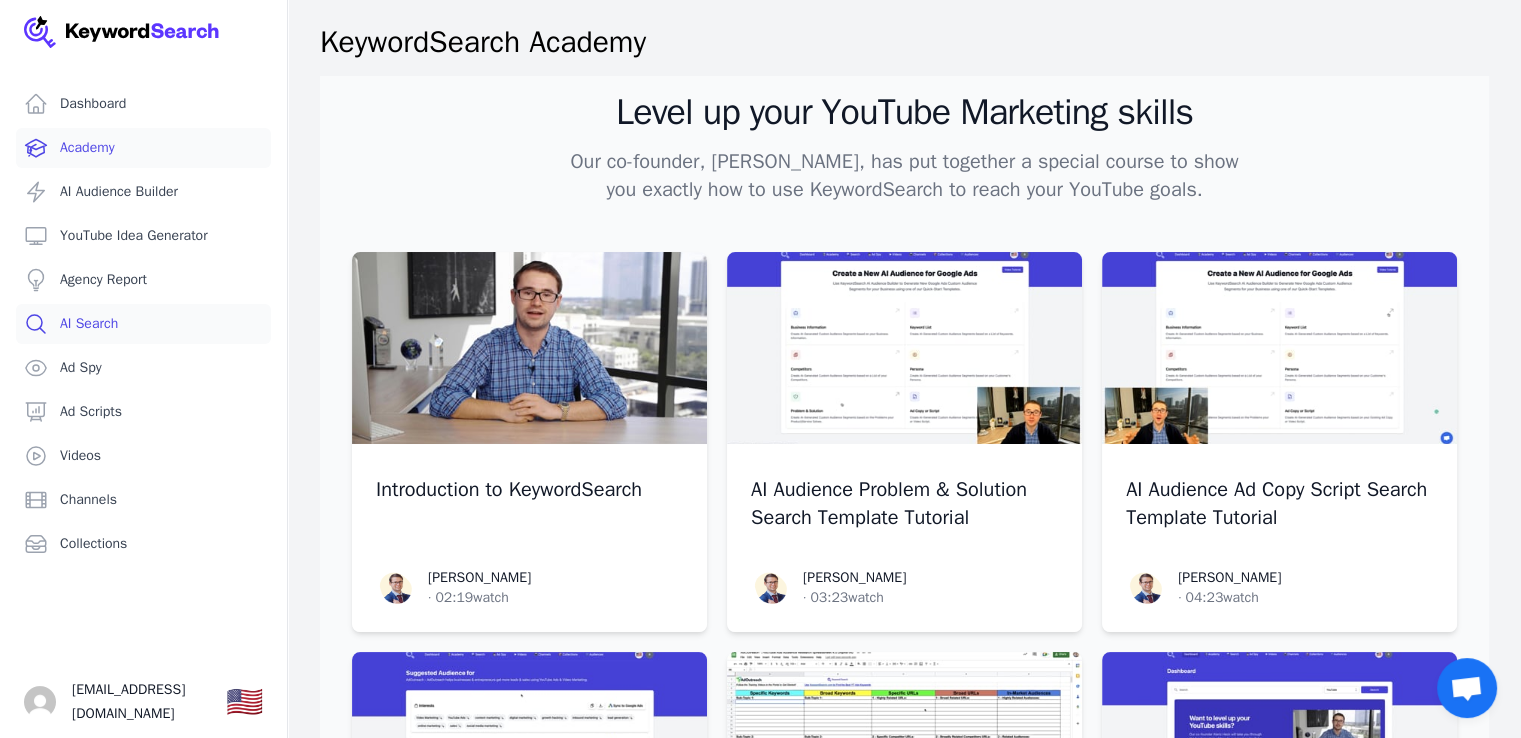 click on "AI Search" at bounding box center [143, 324] 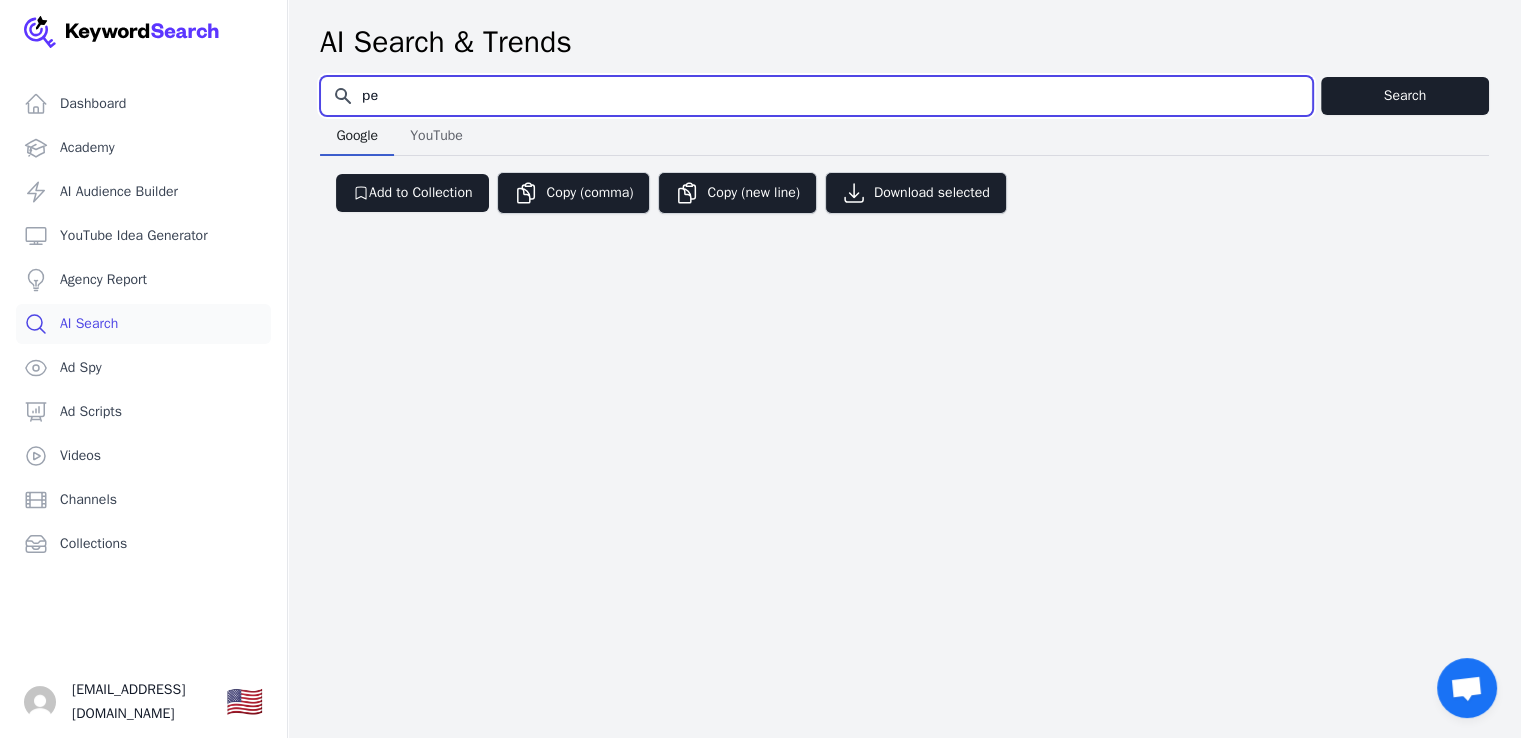 type on "р" 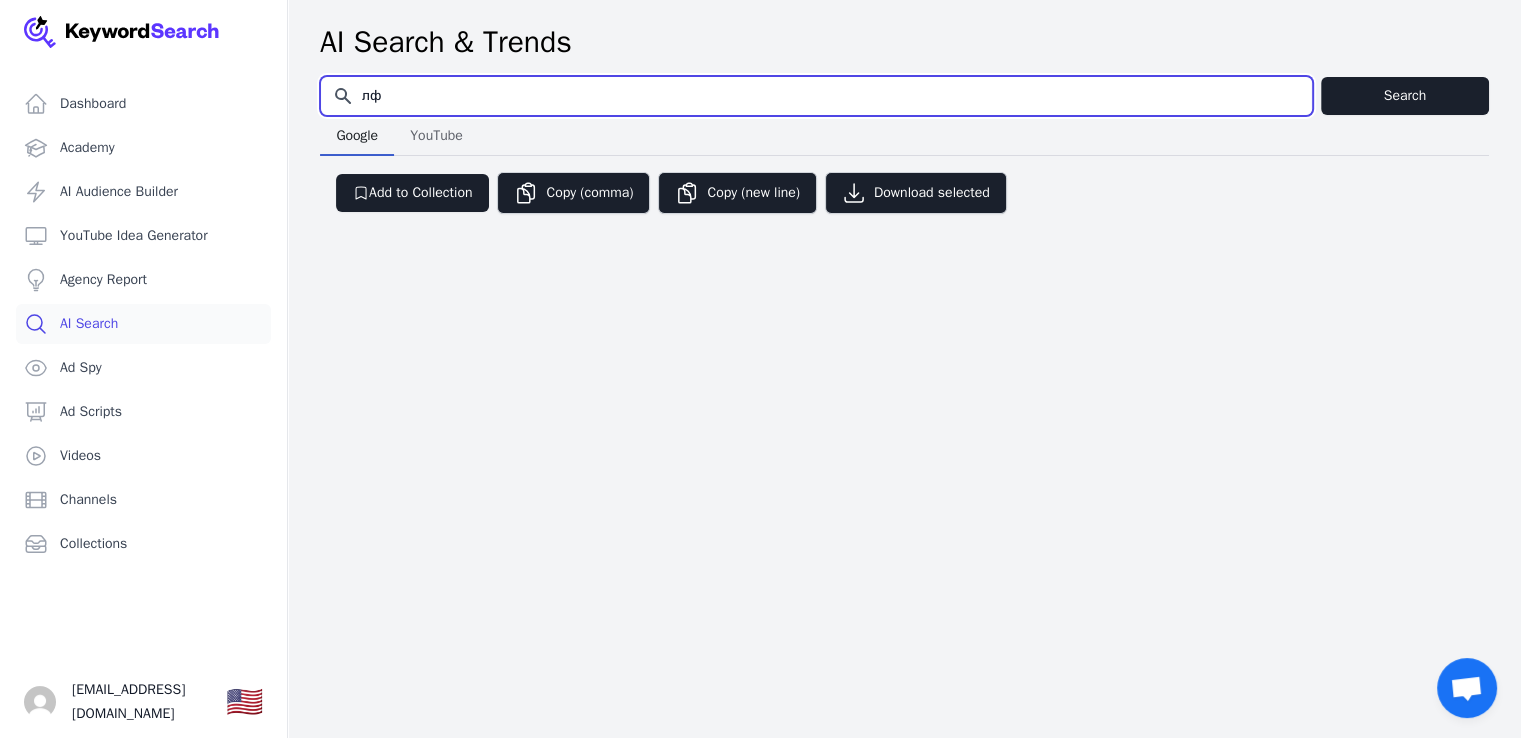 type on "л" 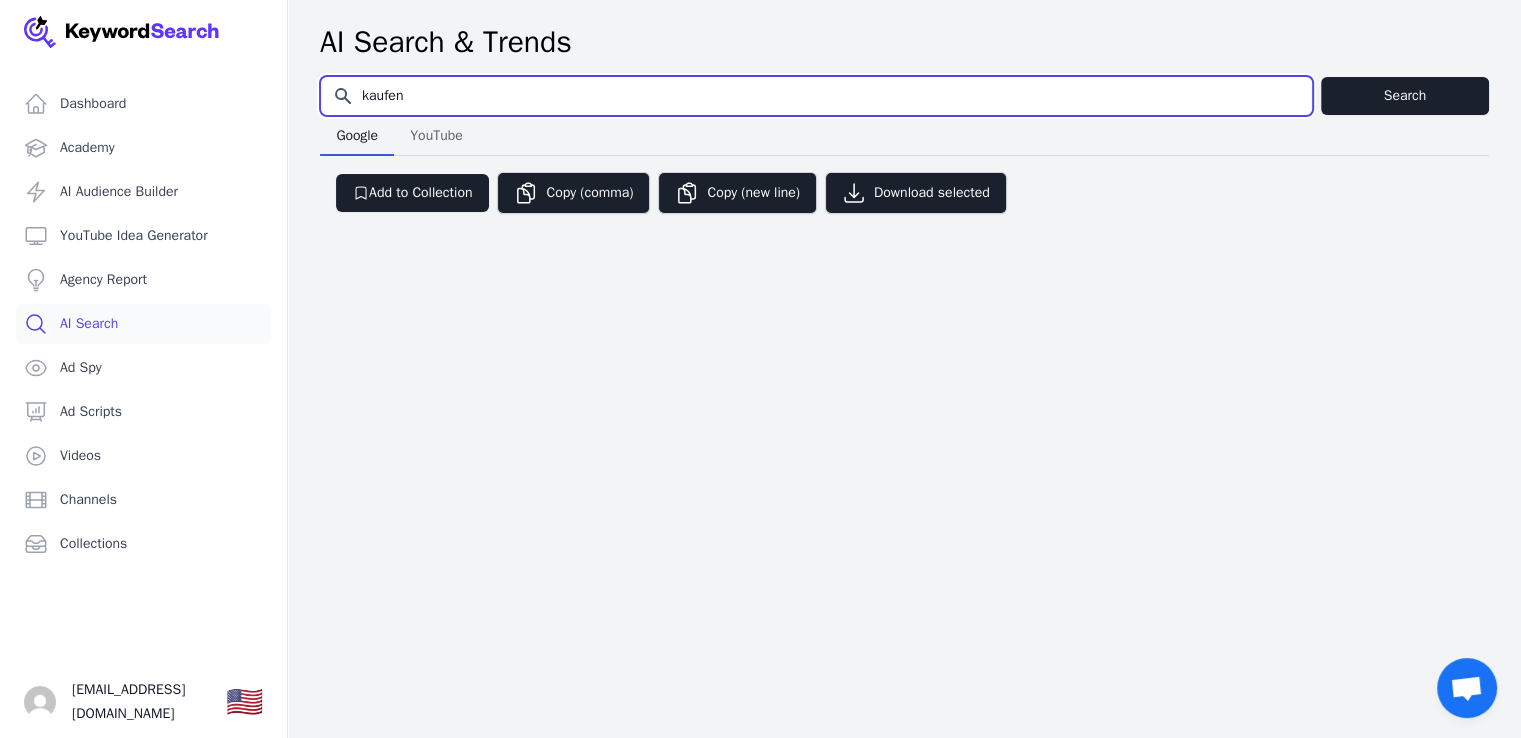 type on "kaufen" 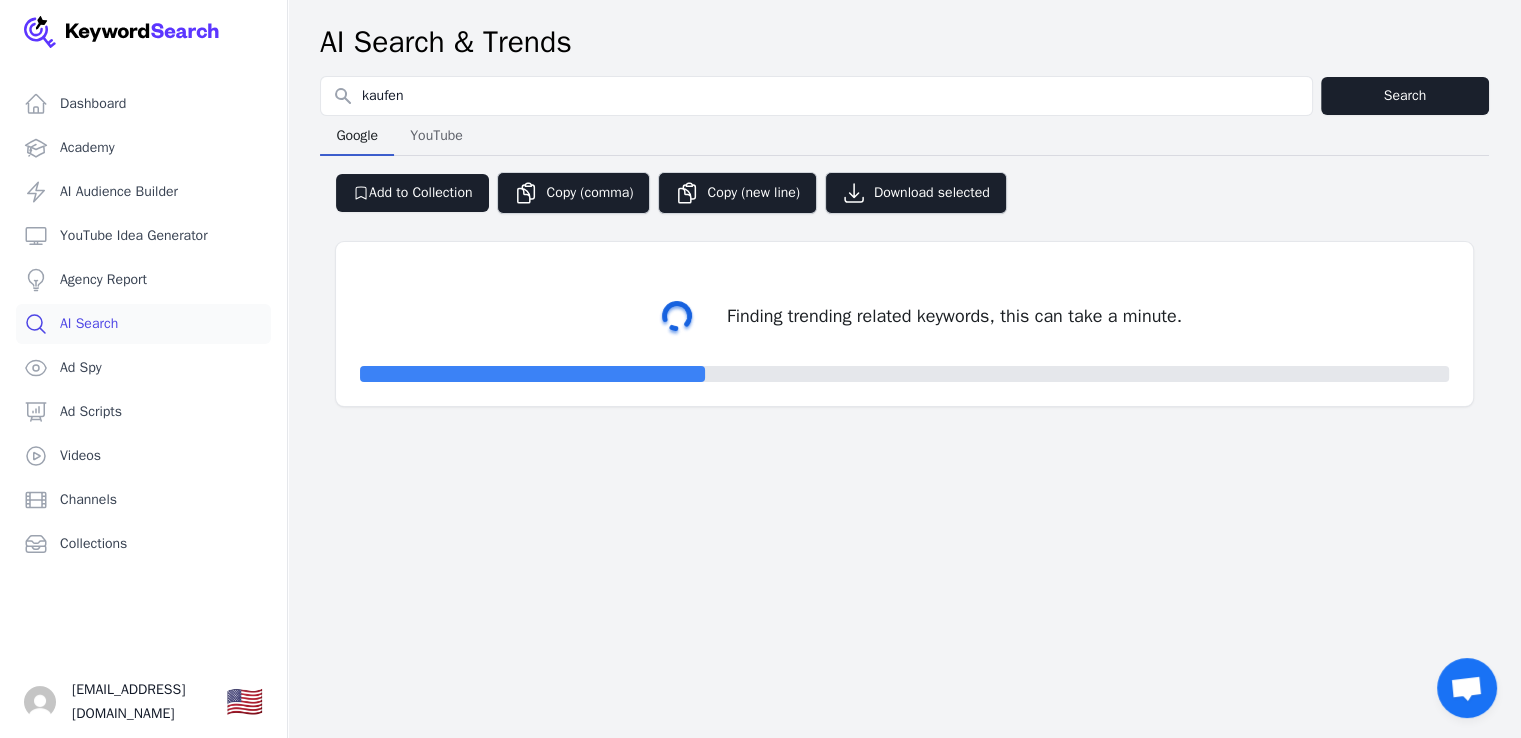 select on "50" 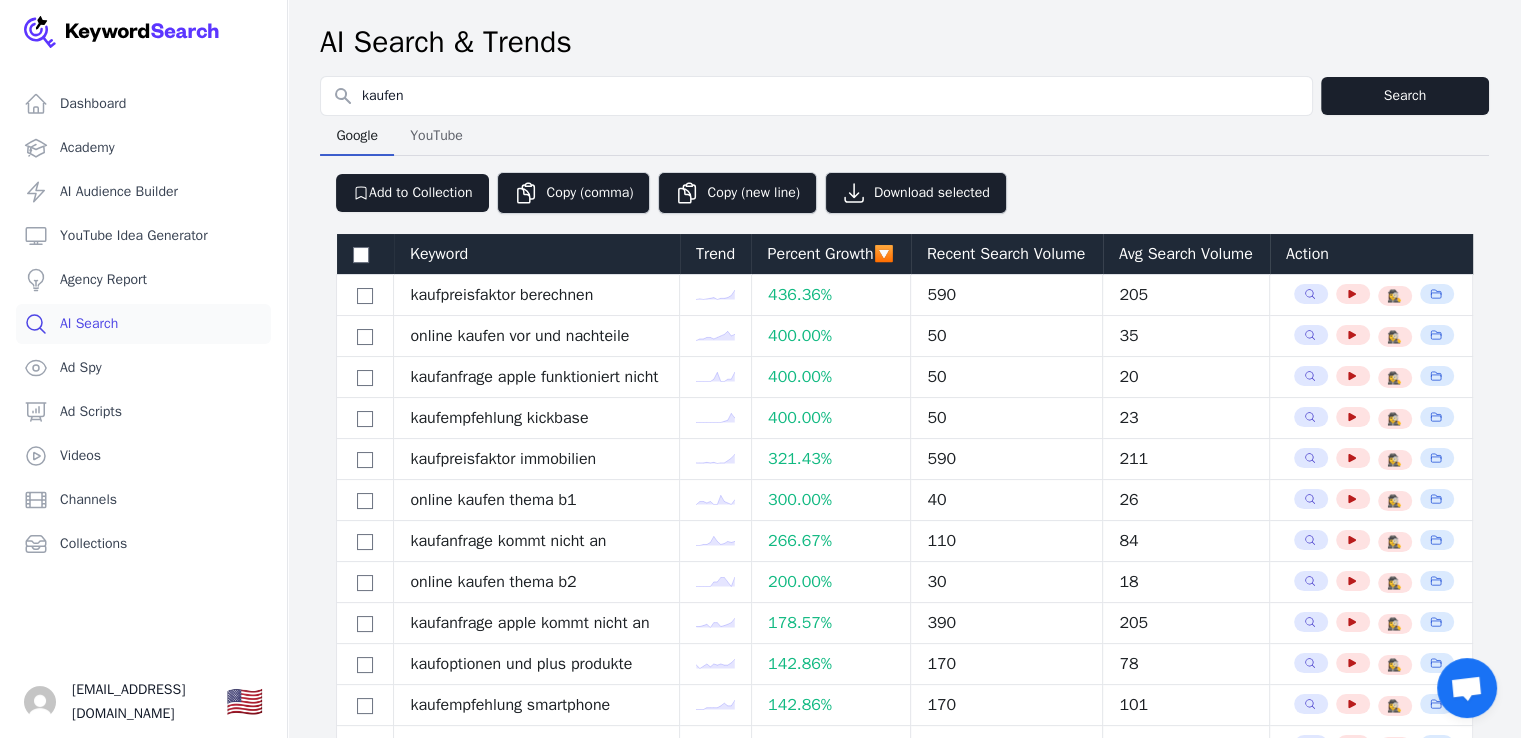 click on "Recent Search Volume" at bounding box center (1007, 254) 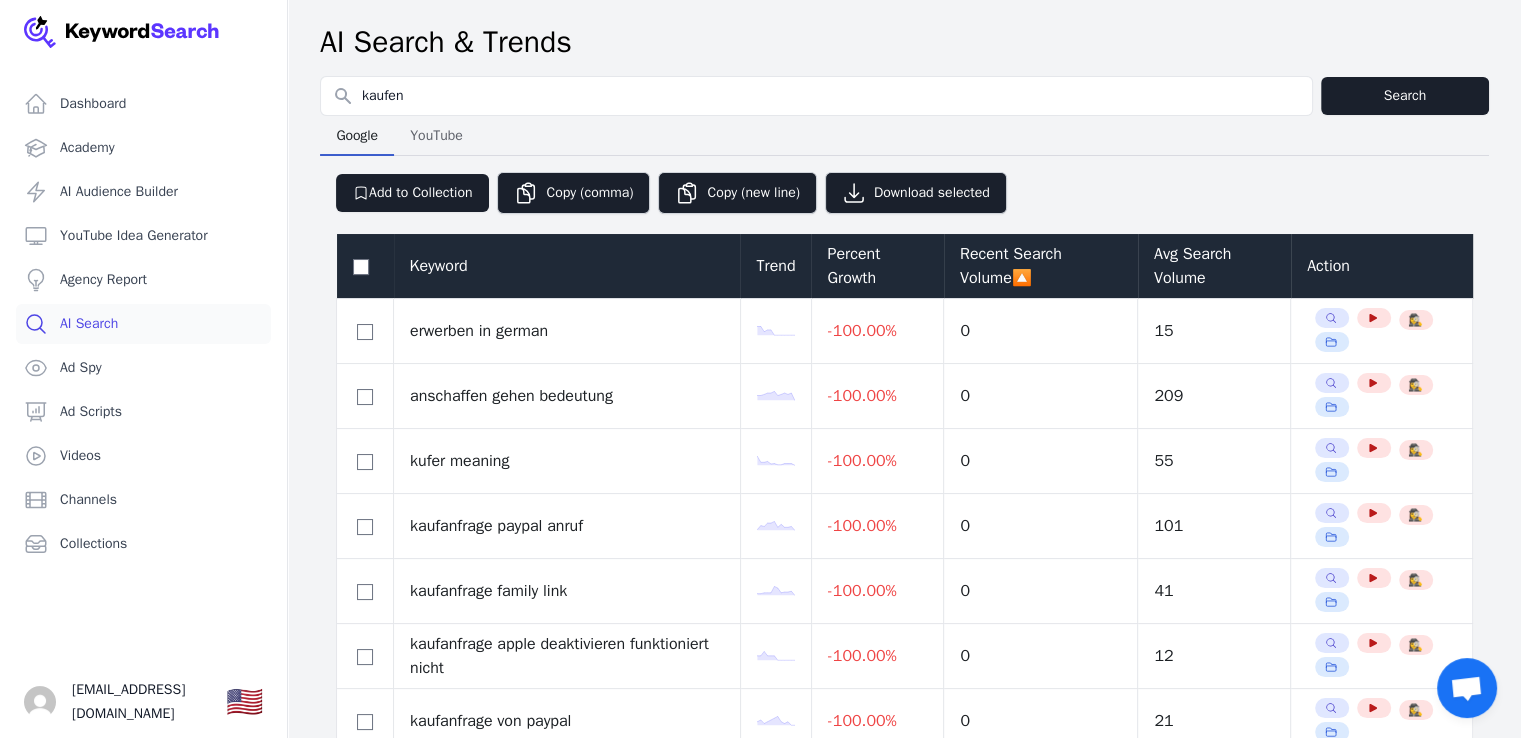 click on "Recent Search Volume  🔼" at bounding box center [1041, 266] 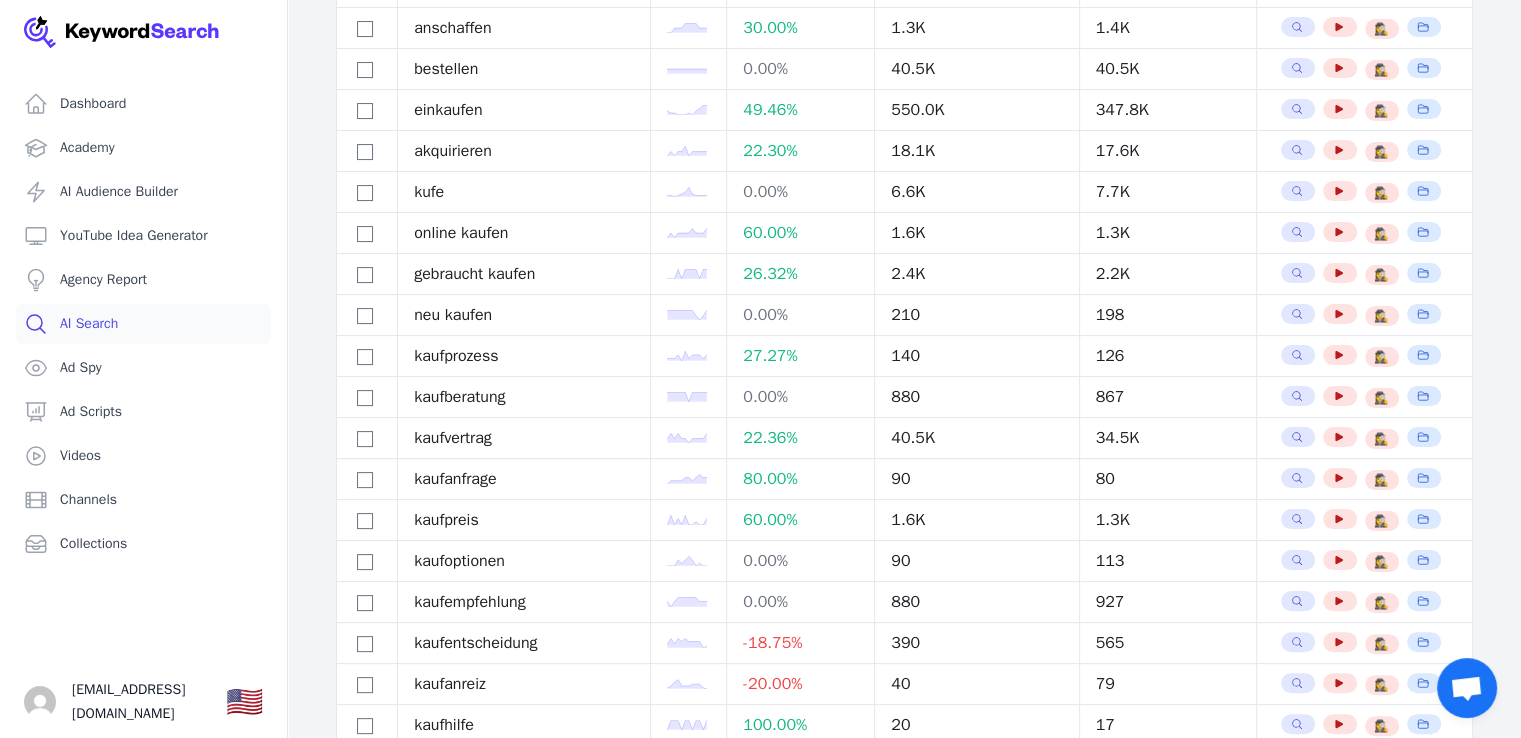 scroll, scrollTop: 0, scrollLeft: 0, axis: both 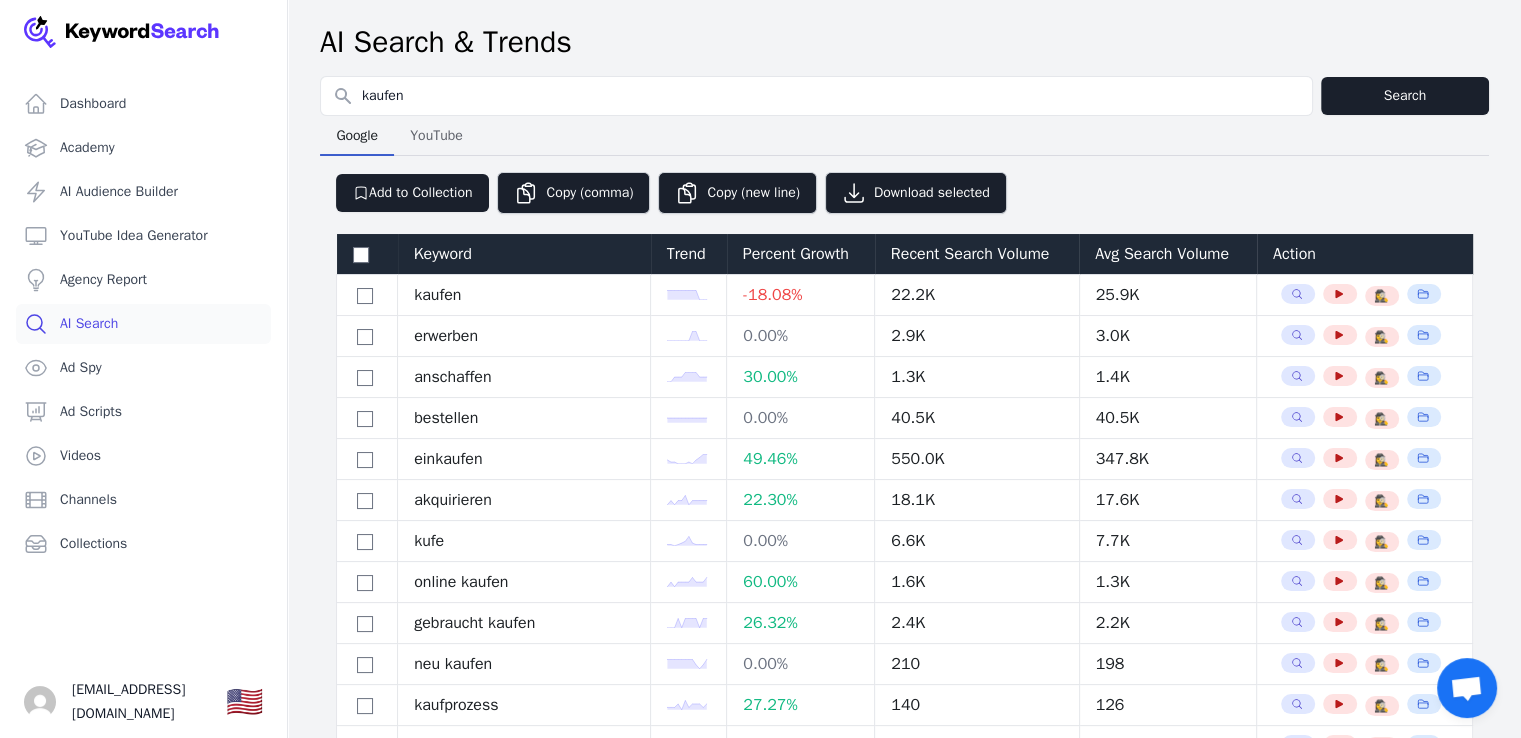 click on "Recent Search Volume" at bounding box center [977, 254] 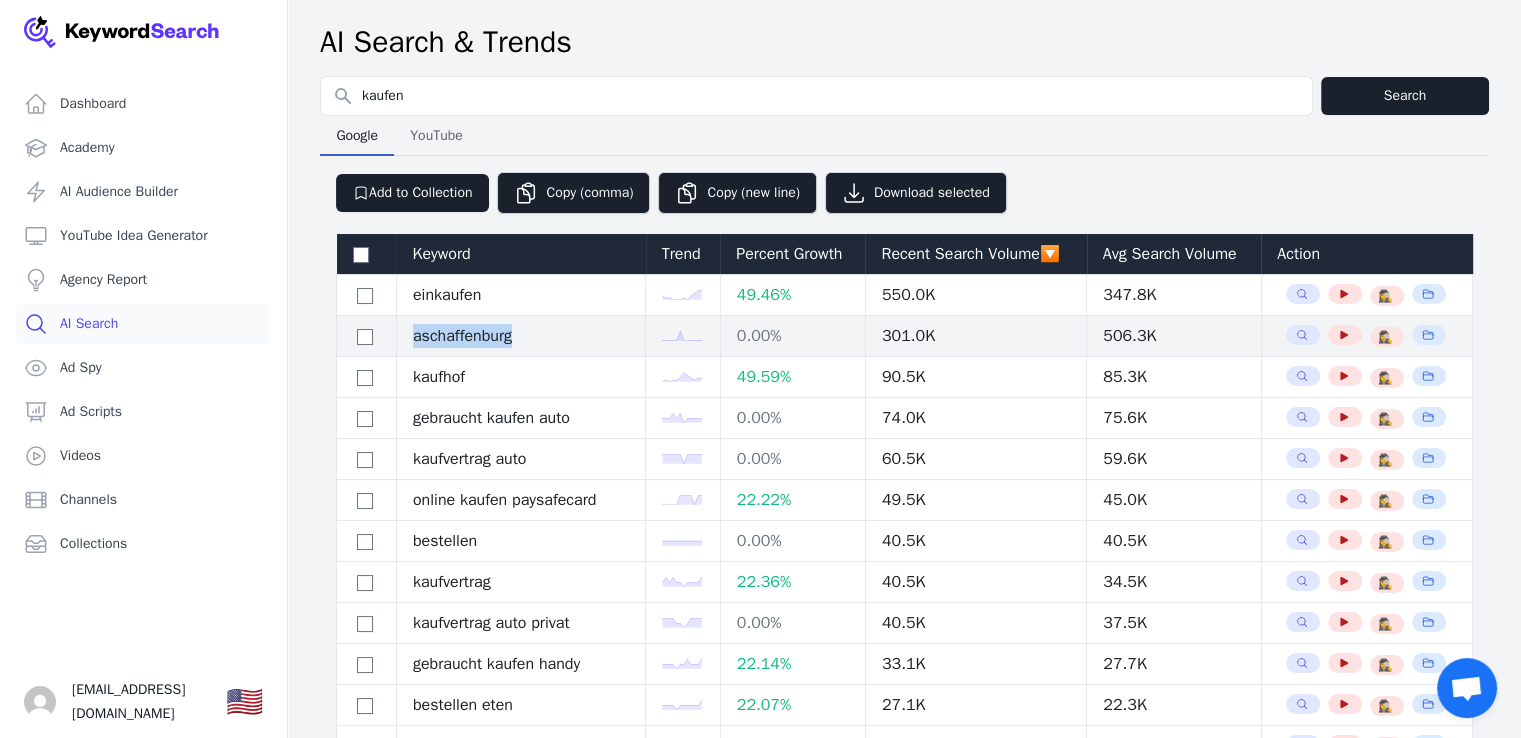 drag, startPoint x: 512, startPoint y: 395, endPoint x: 403, endPoint y: 407, distance: 109.65856 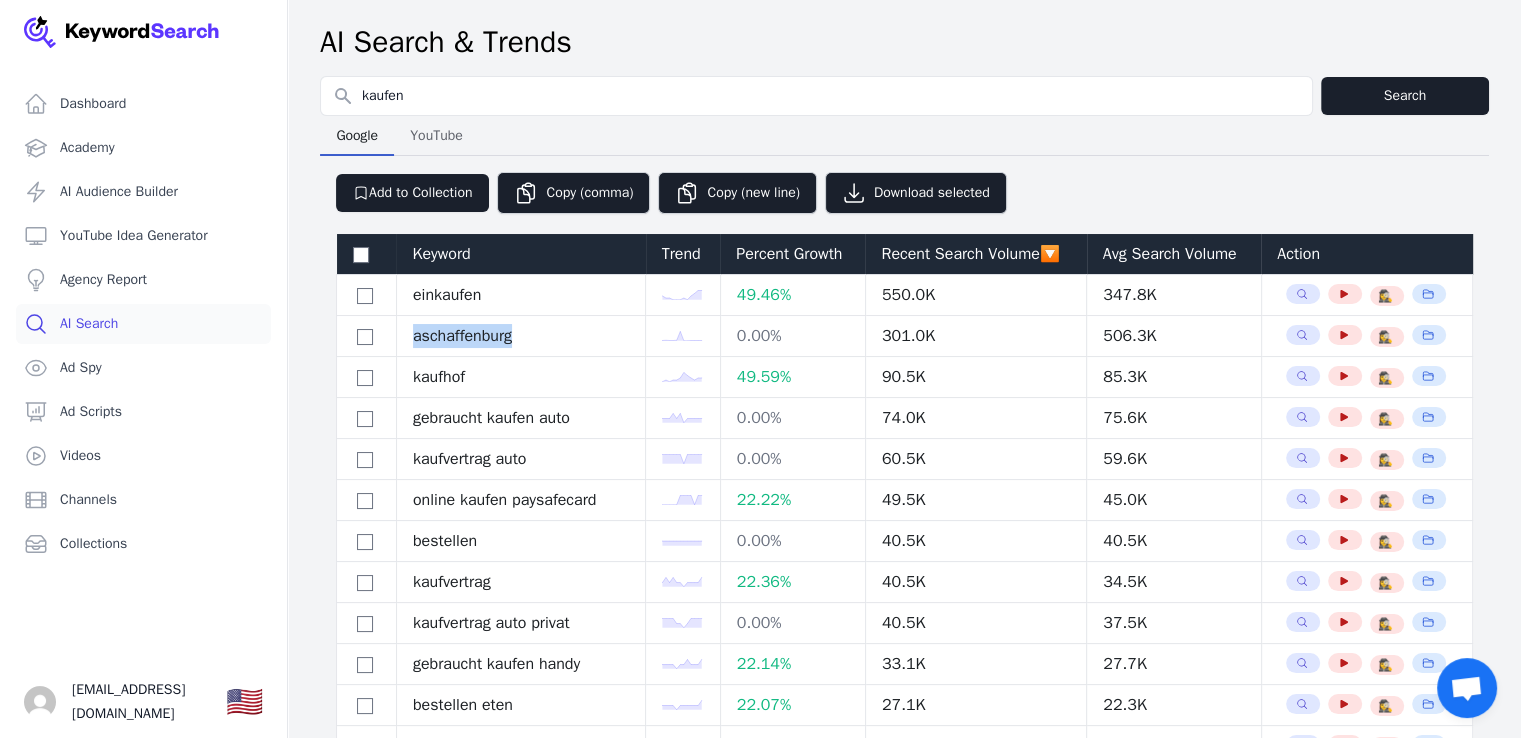 click at bounding box center (390, 407) 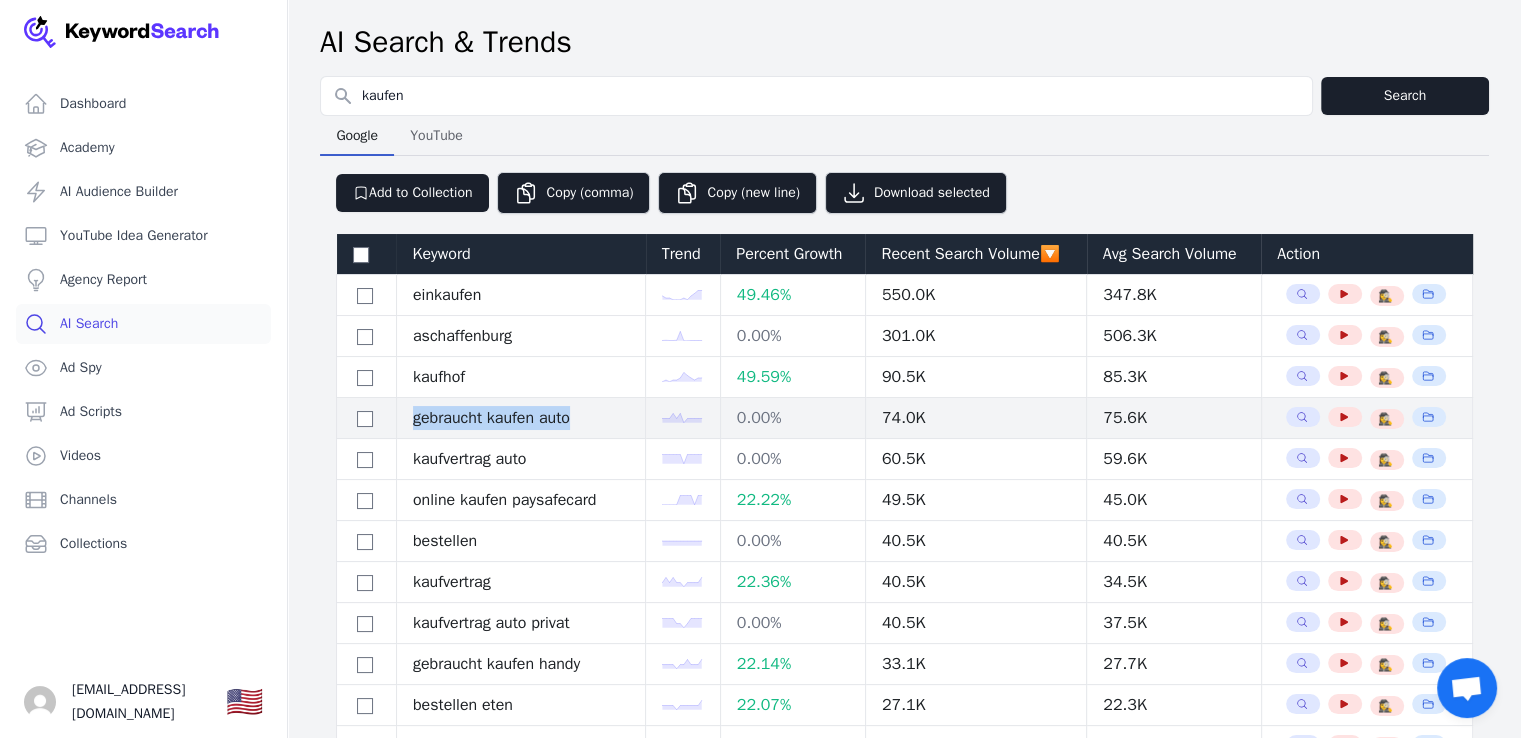 drag, startPoint x: 576, startPoint y: 525, endPoint x: 407, endPoint y: 521, distance: 169.04733 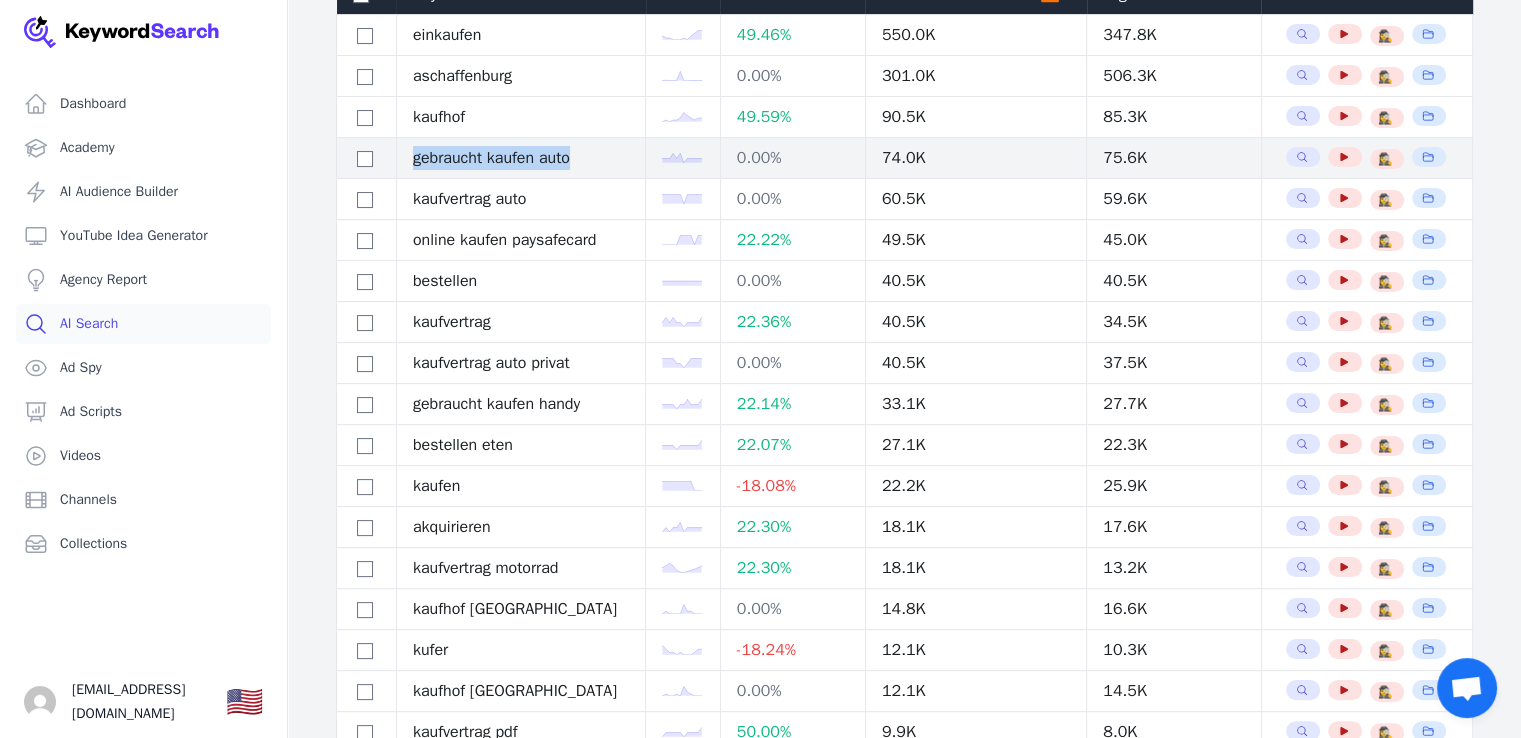 scroll, scrollTop: 300, scrollLeft: 0, axis: vertical 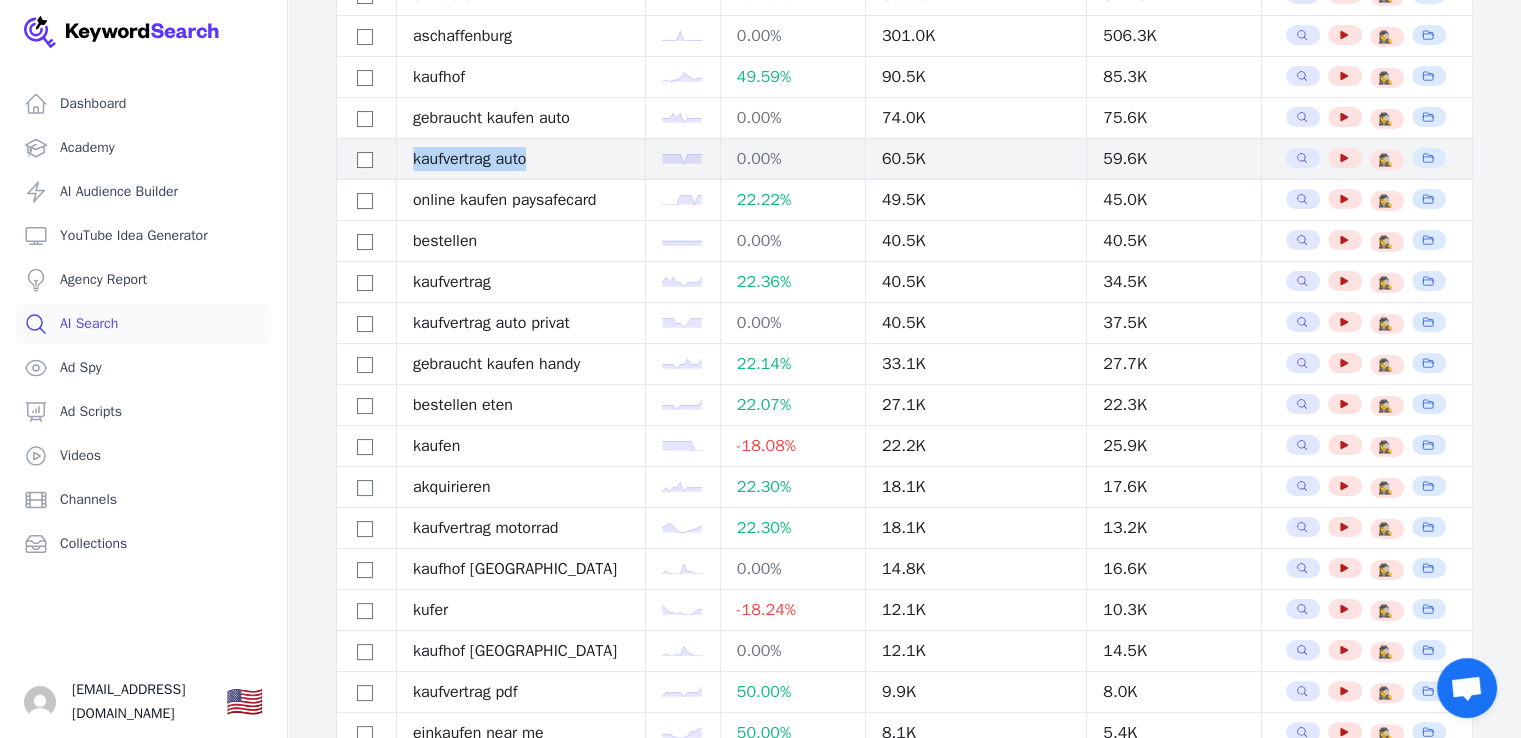 drag, startPoint x: 538, startPoint y: 293, endPoint x: 396, endPoint y: 299, distance: 142.12671 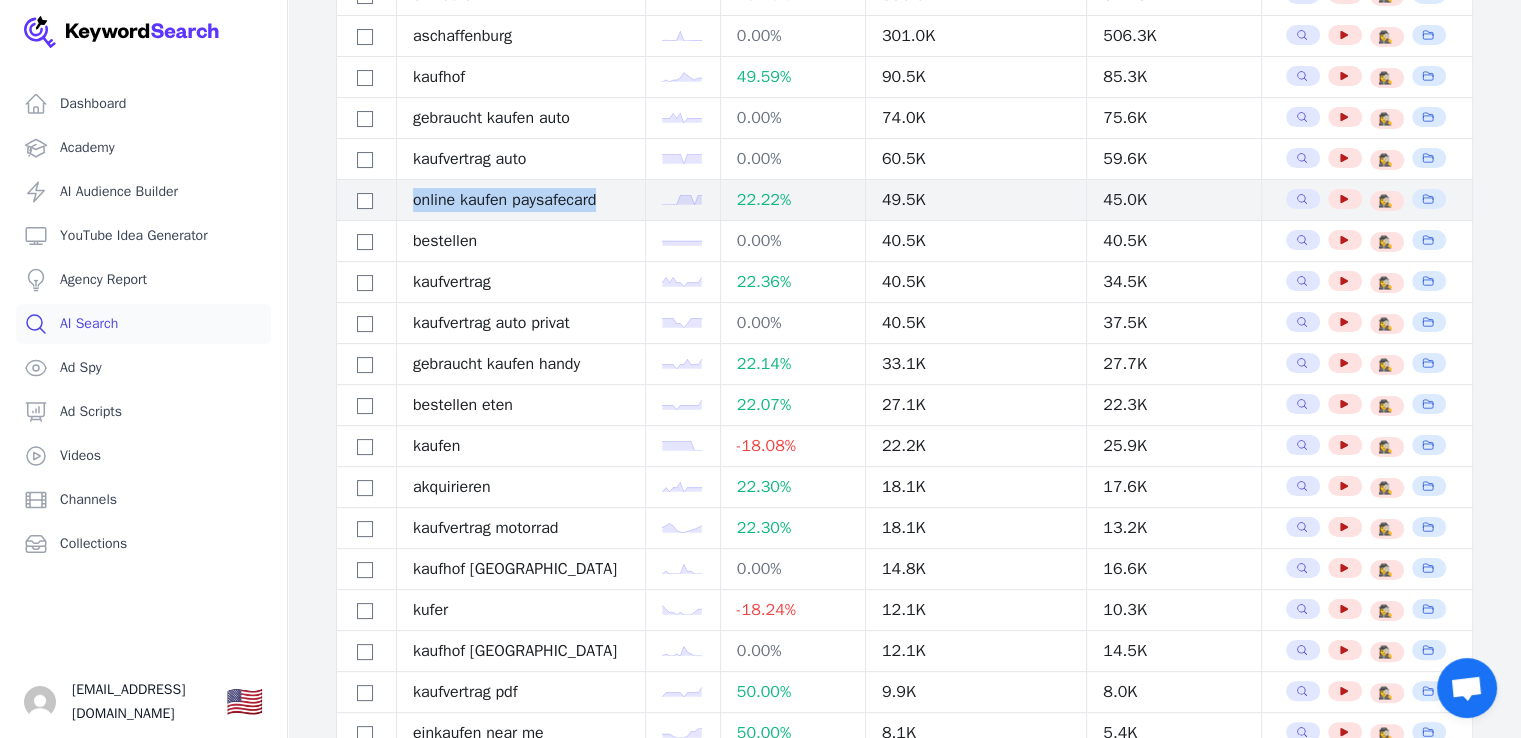 drag, startPoint x: 601, startPoint y: 354, endPoint x: 398, endPoint y: 369, distance: 203.55344 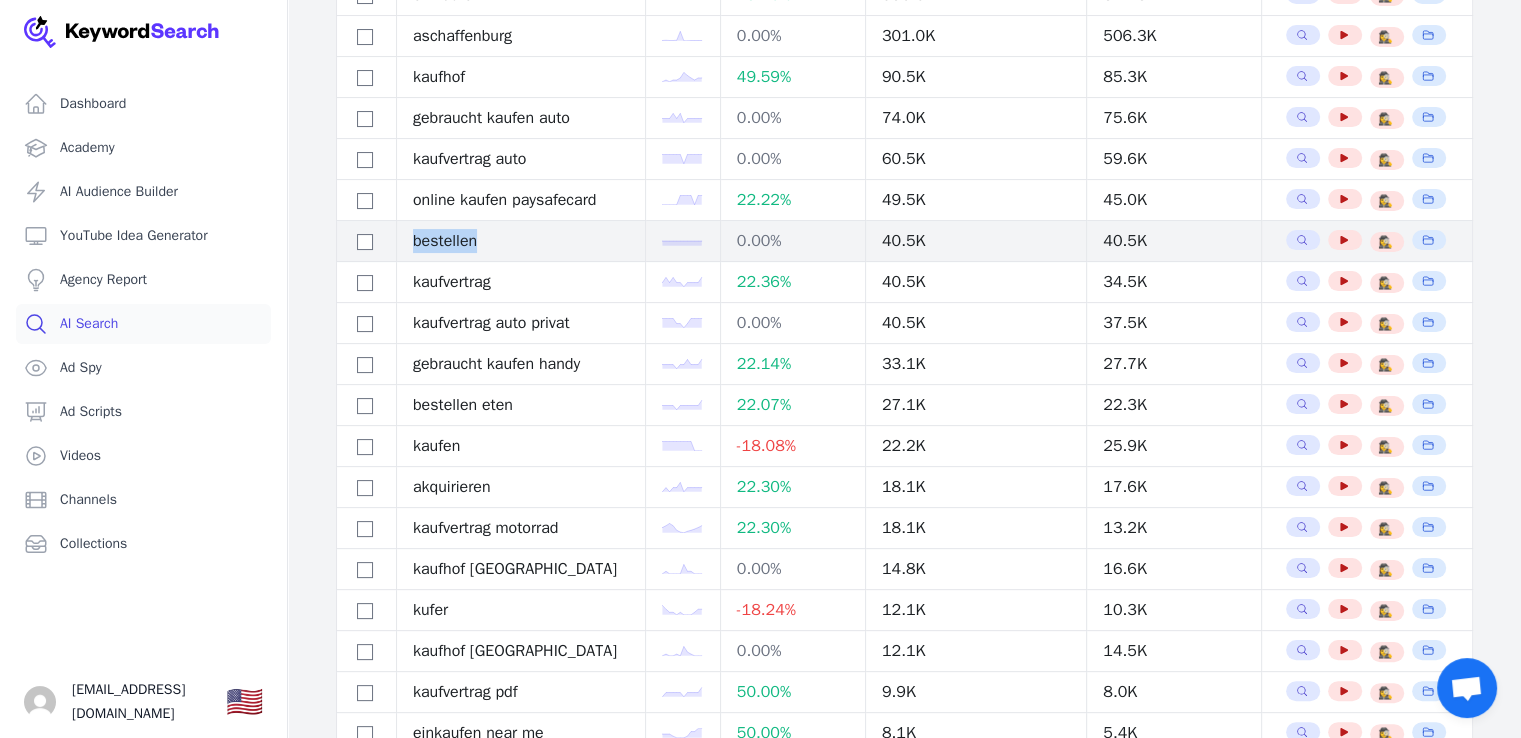 drag, startPoint x: 488, startPoint y: 428, endPoint x: 394, endPoint y: 419, distance: 94.42987 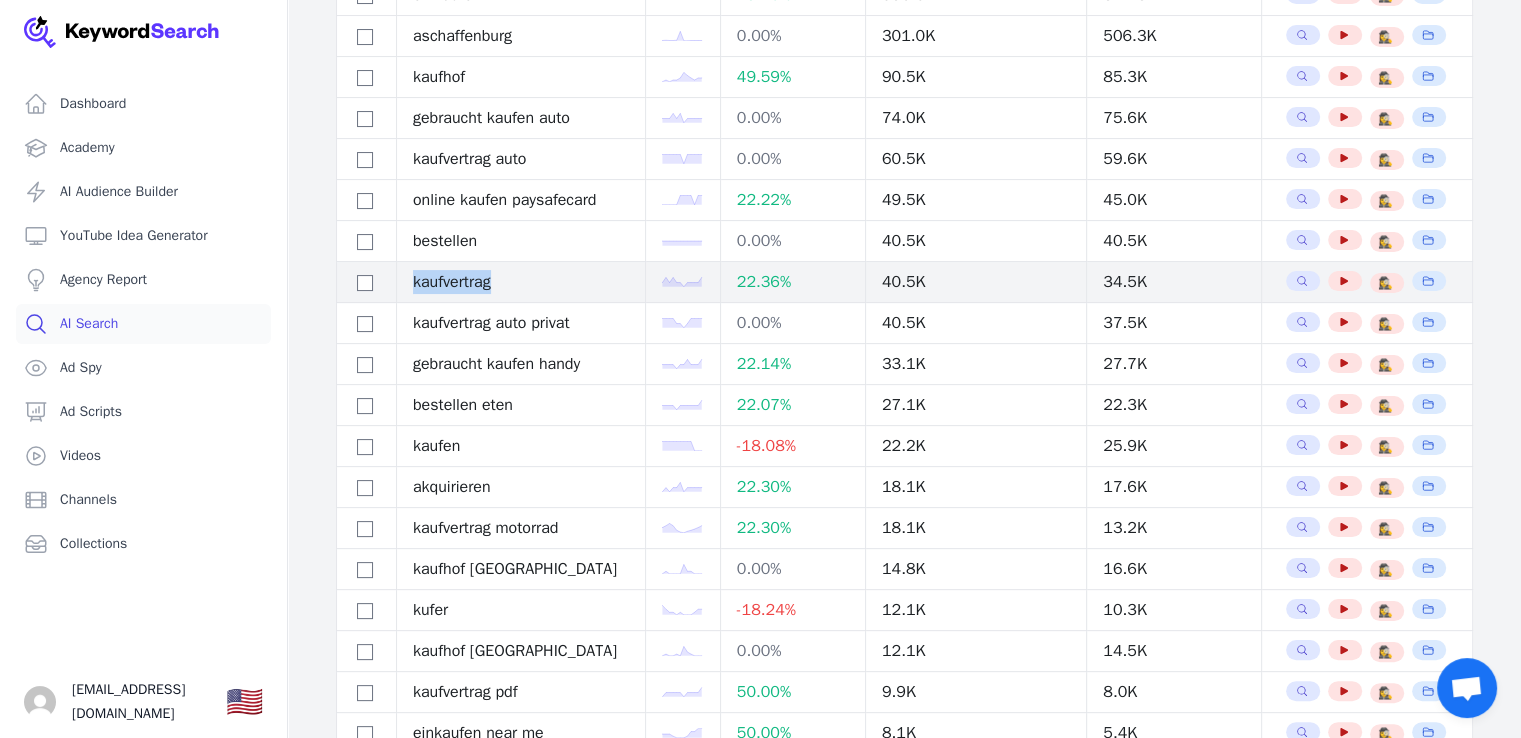 click on "kaufvertrag 22.36 % 40.5K 34.5K Search Related Keywords See YouTube Results See YouTube Ads 🕵️‍♀️ See Channels that Rank" at bounding box center (905, 282) 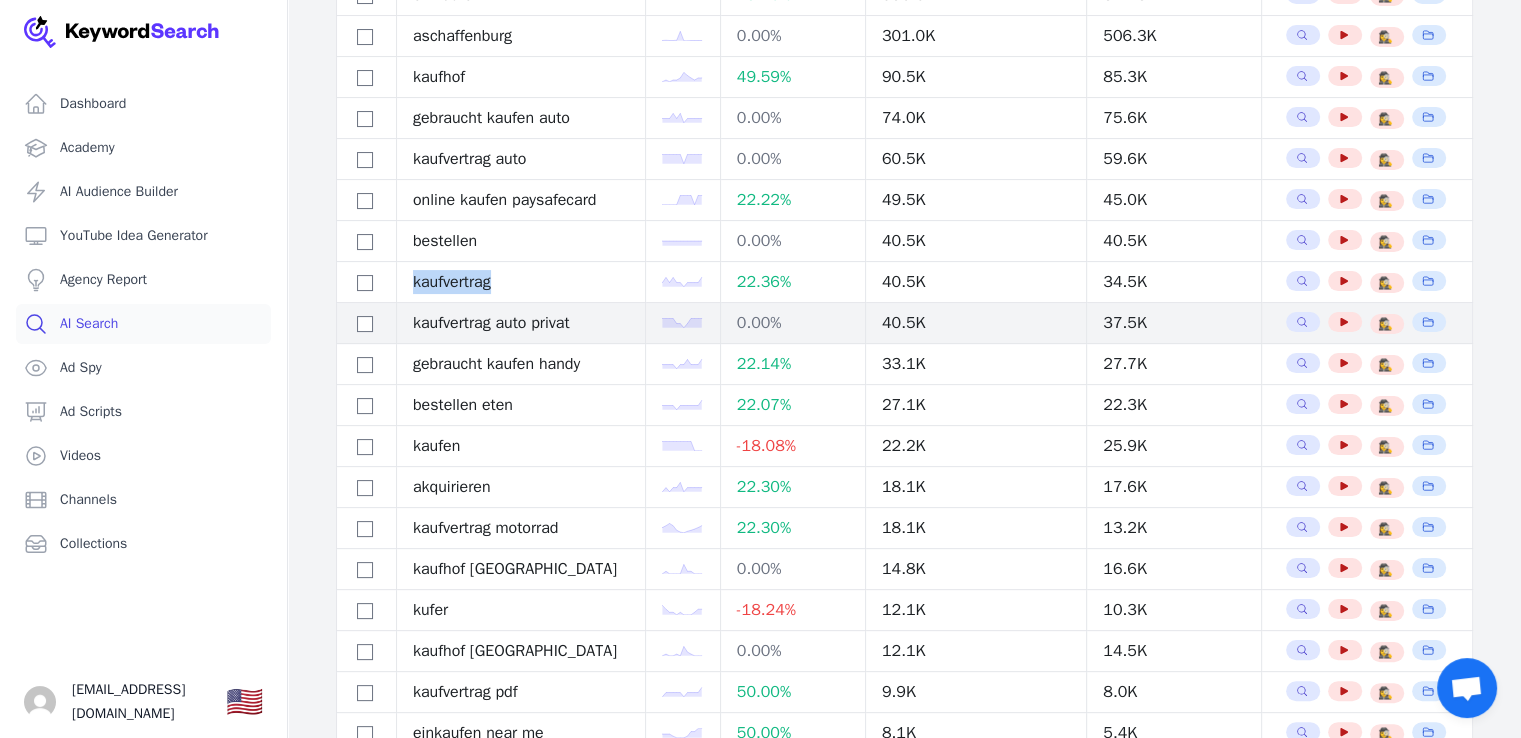 scroll, scrollTop: 400, scrollLeft: 0, axis: vertical 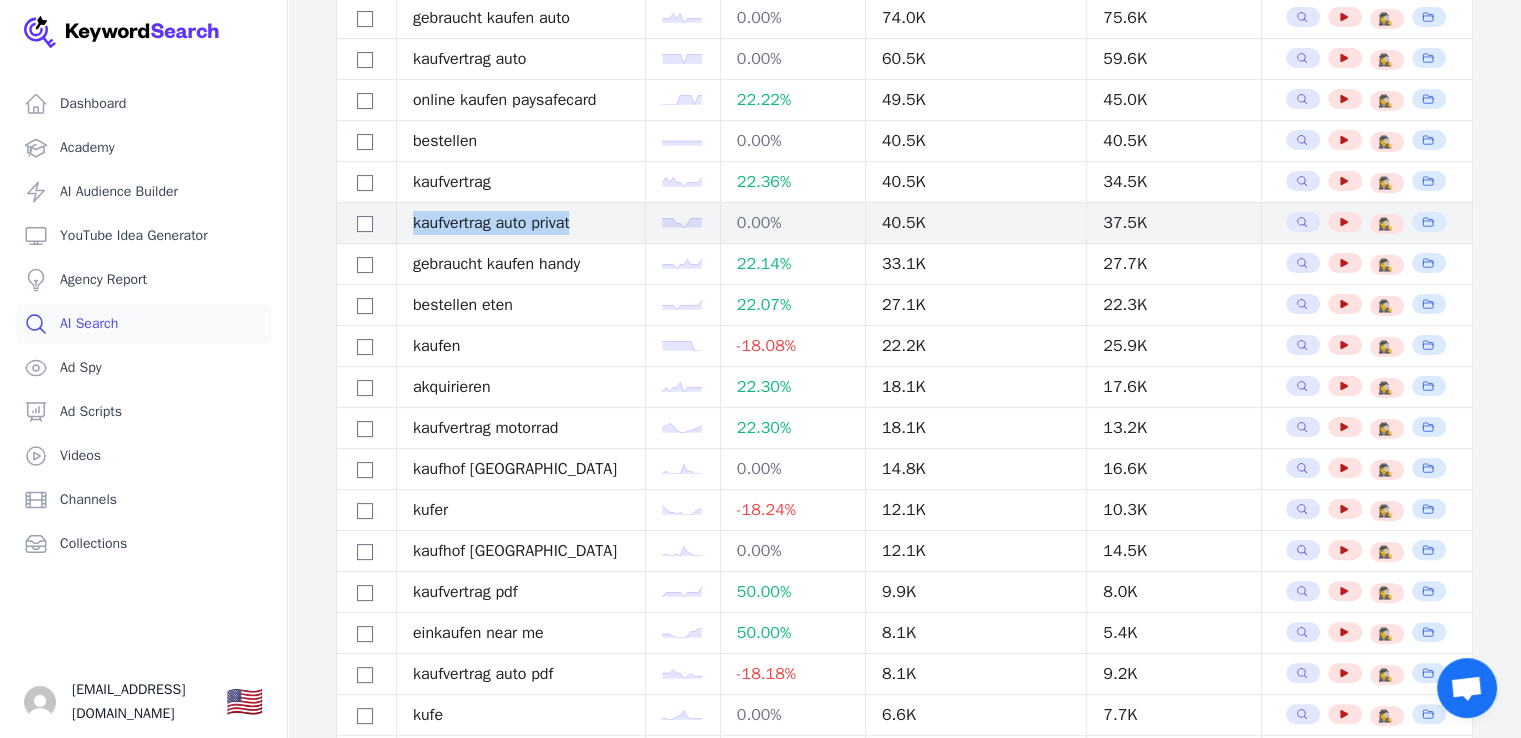 drag, startPoint x: 581, startPoint y: 445, endPoint x: 380, endPoint y: 441, distance: 201.0398 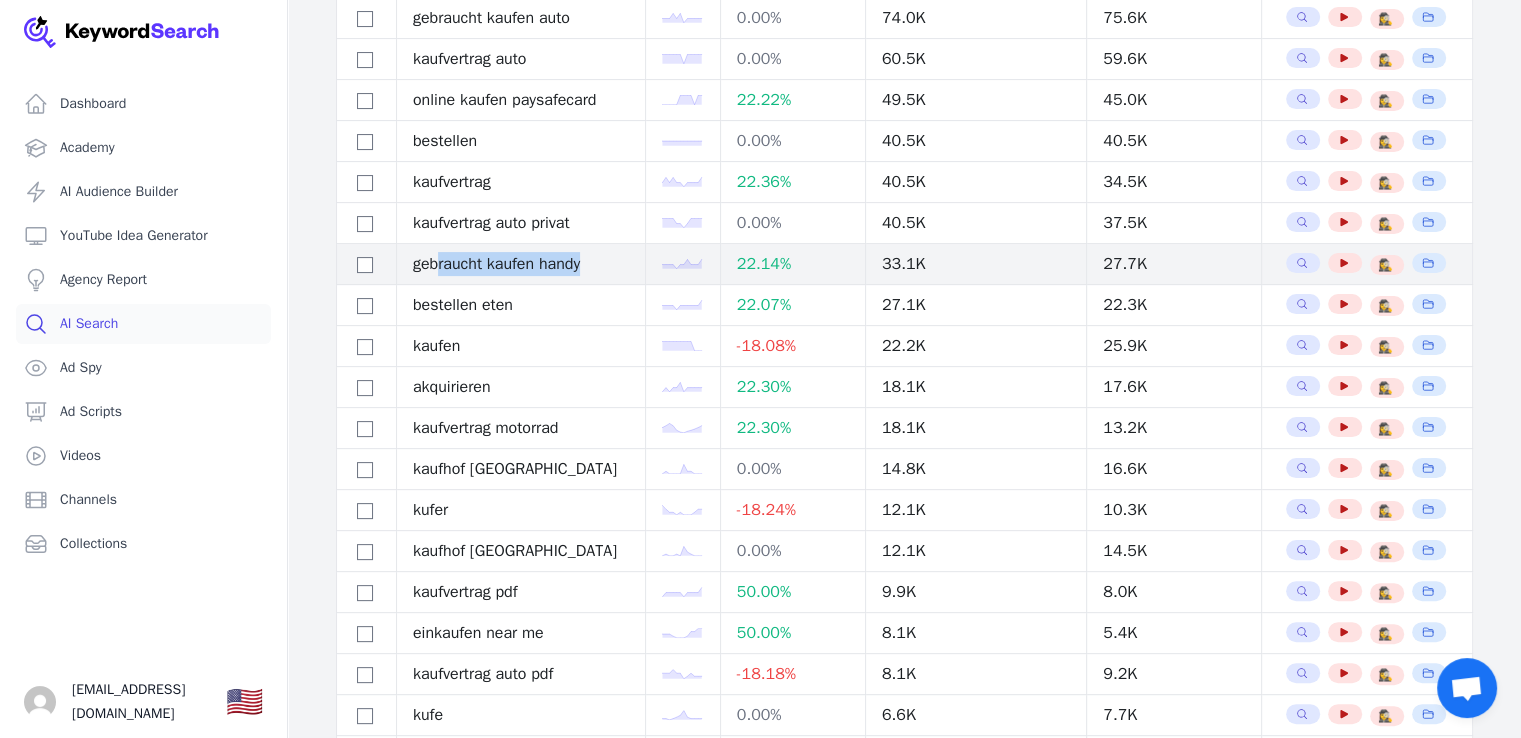 drag, startPoint x: 604, startPoint y: 519, endPoint x: 440, endPoint y: 513, distance: 164.10973 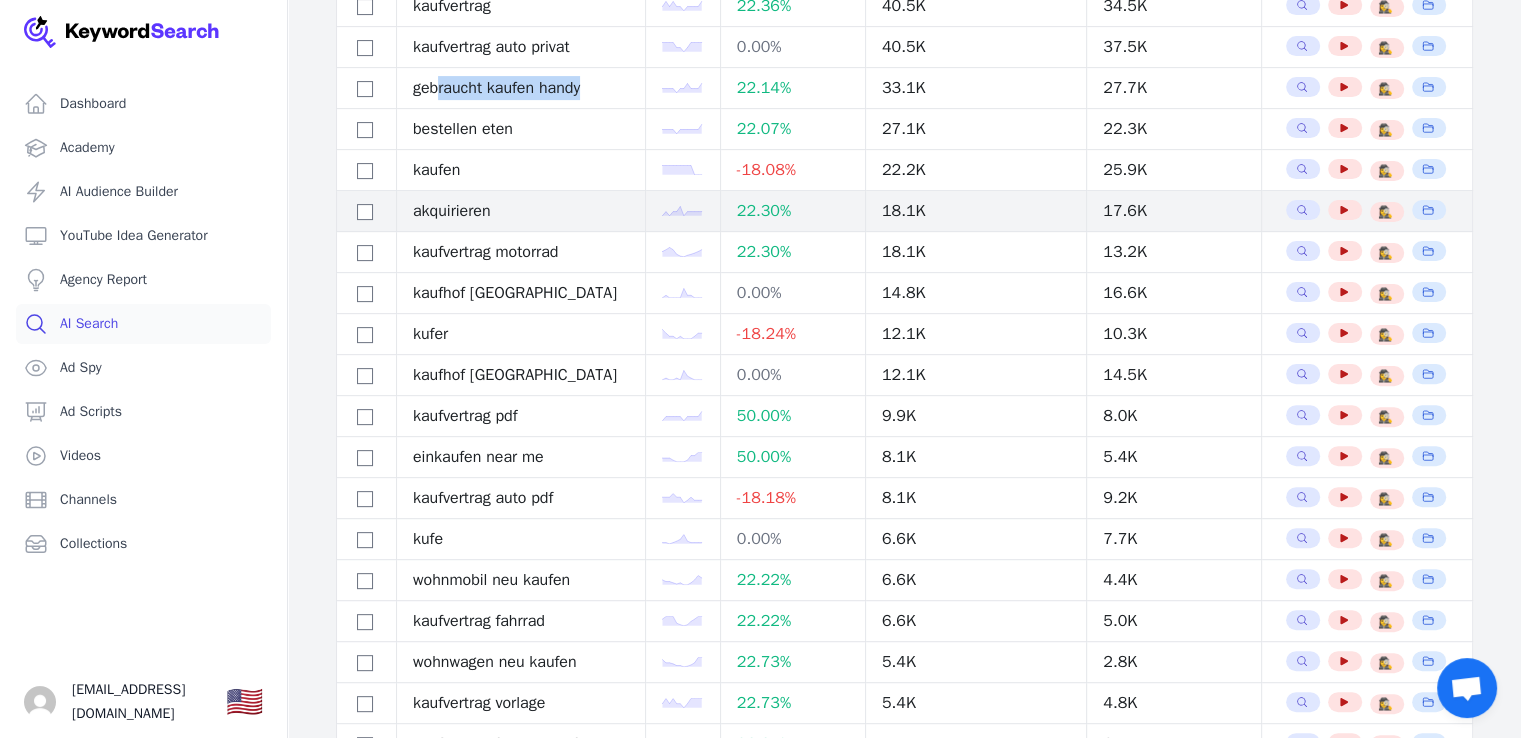 scroll, scrollTop: 600, scrollLeft: 0, axis: vertical 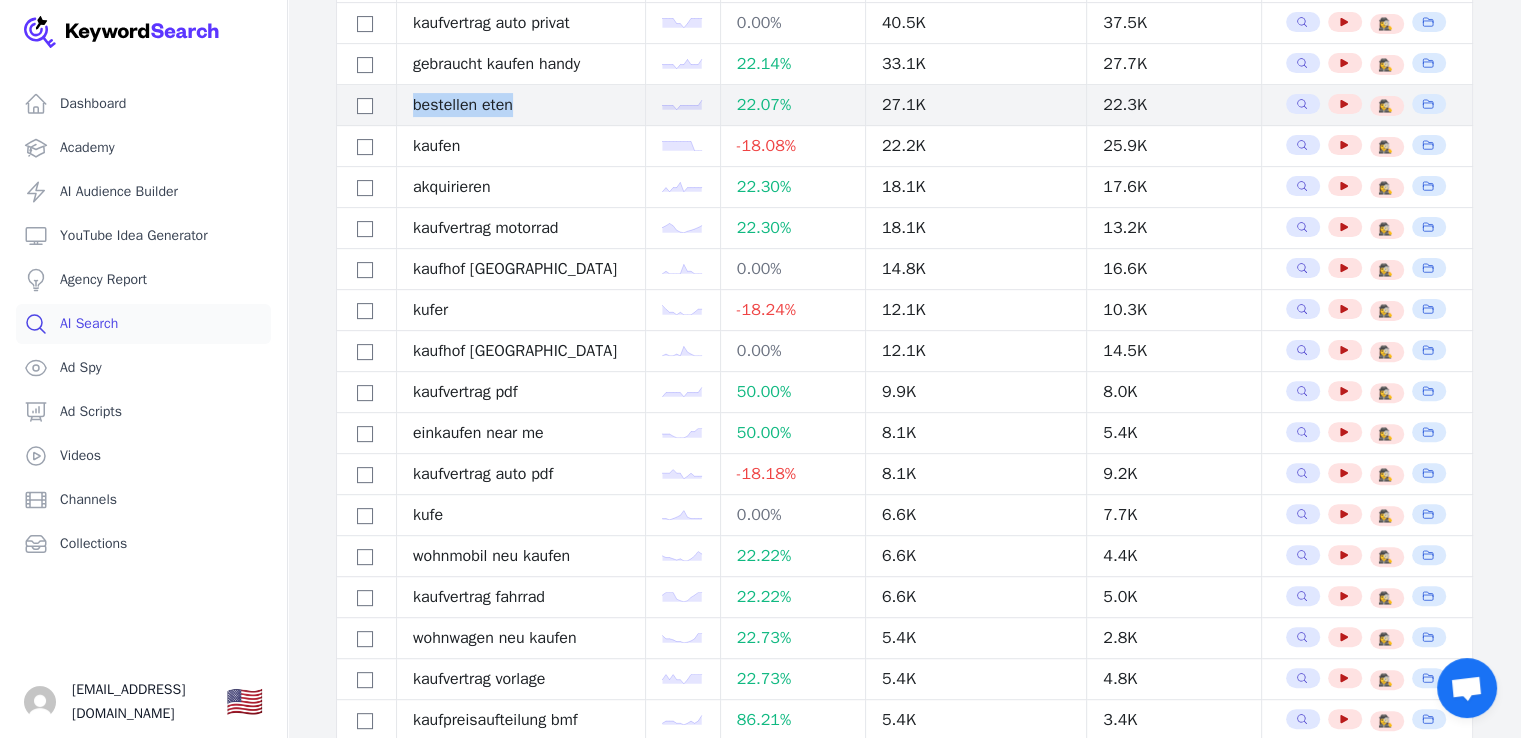 drag, startPoint x: 532, startPoint y: 373, endPoint x: 383, endPoint y: 377, distance: 149.05368 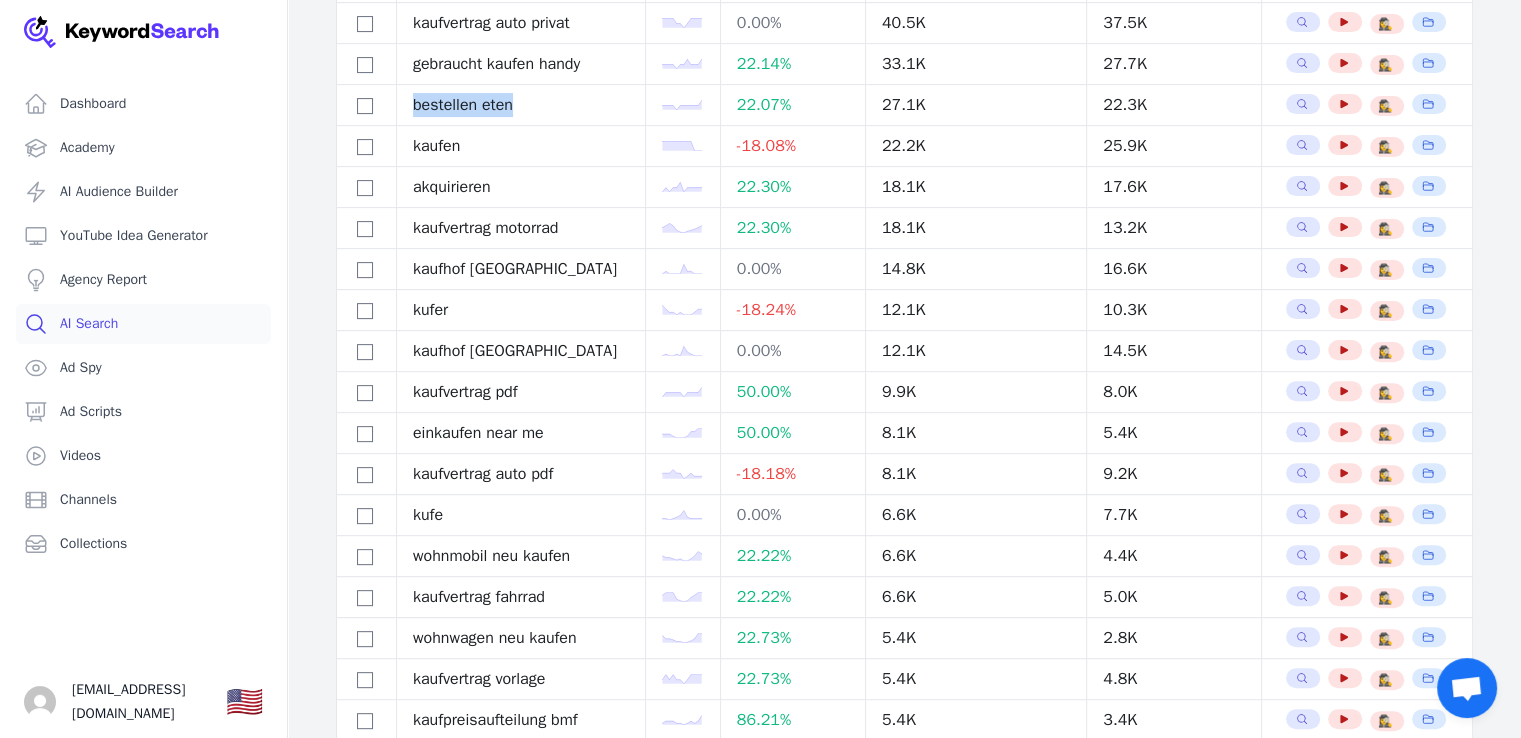 copy on "bestellen eten" 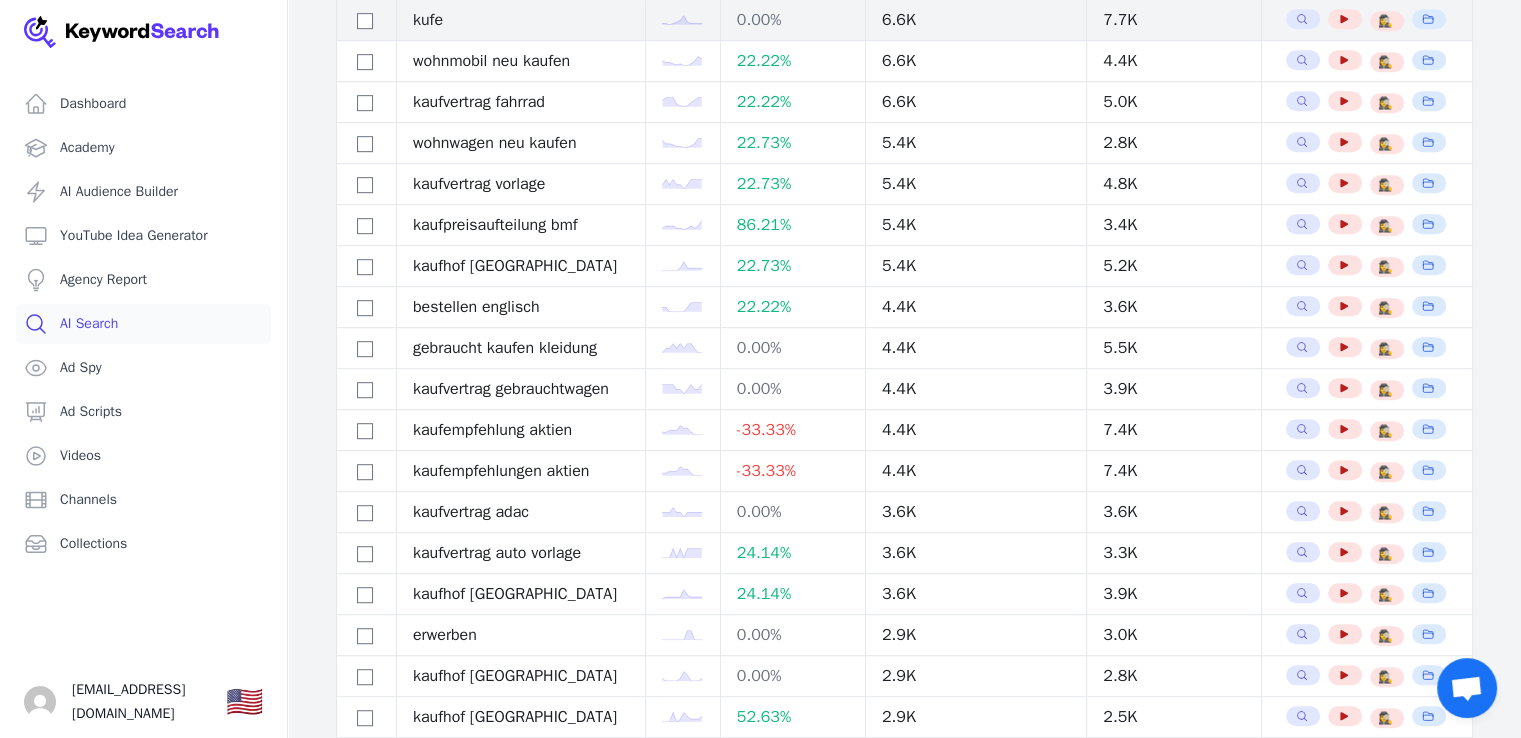 scroll, scrollTop: 1200, scrollLeft: 0, axis: vertical 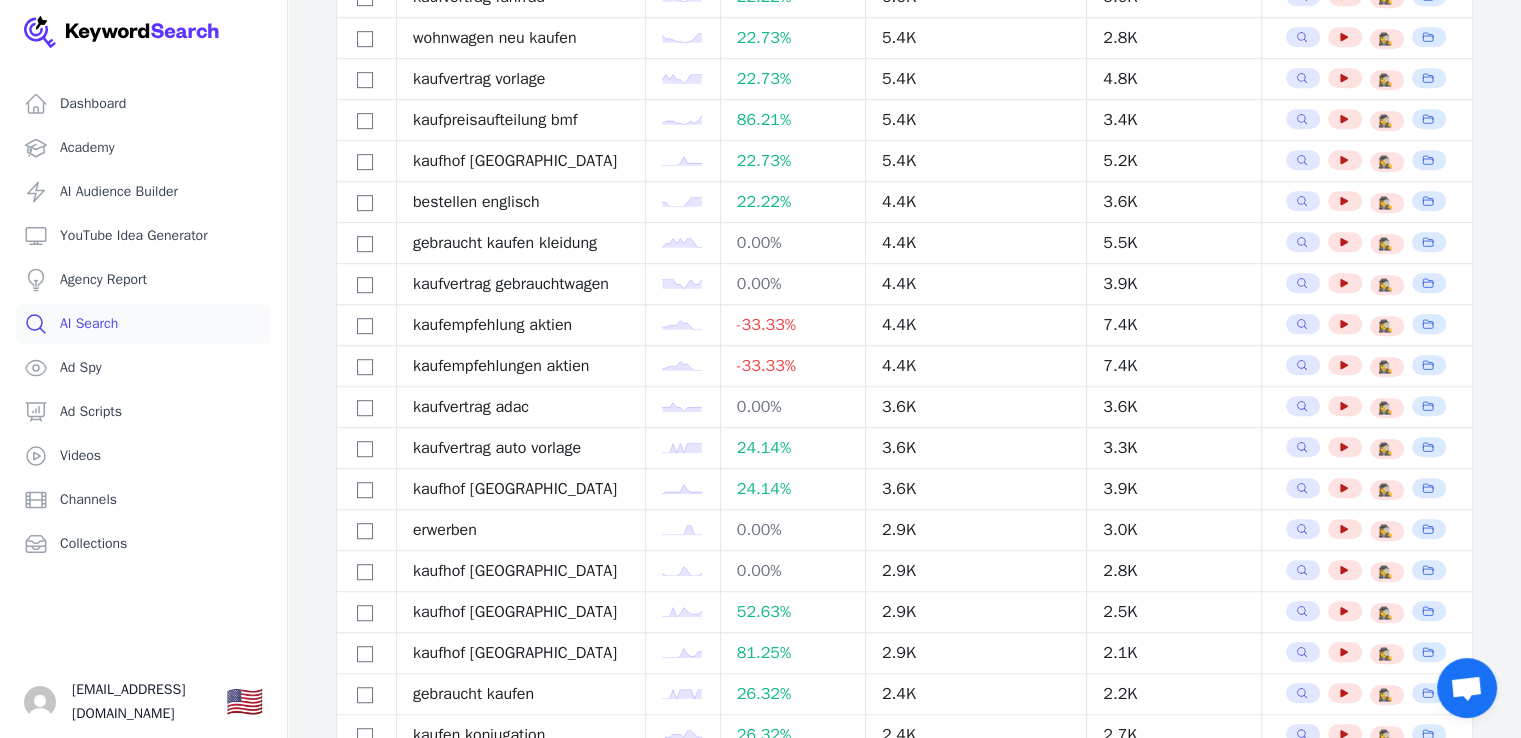drag, startPoint x: 572, startPoint y: 293, endPoint x: 393, endPoint y: 291, distance: 179.01117 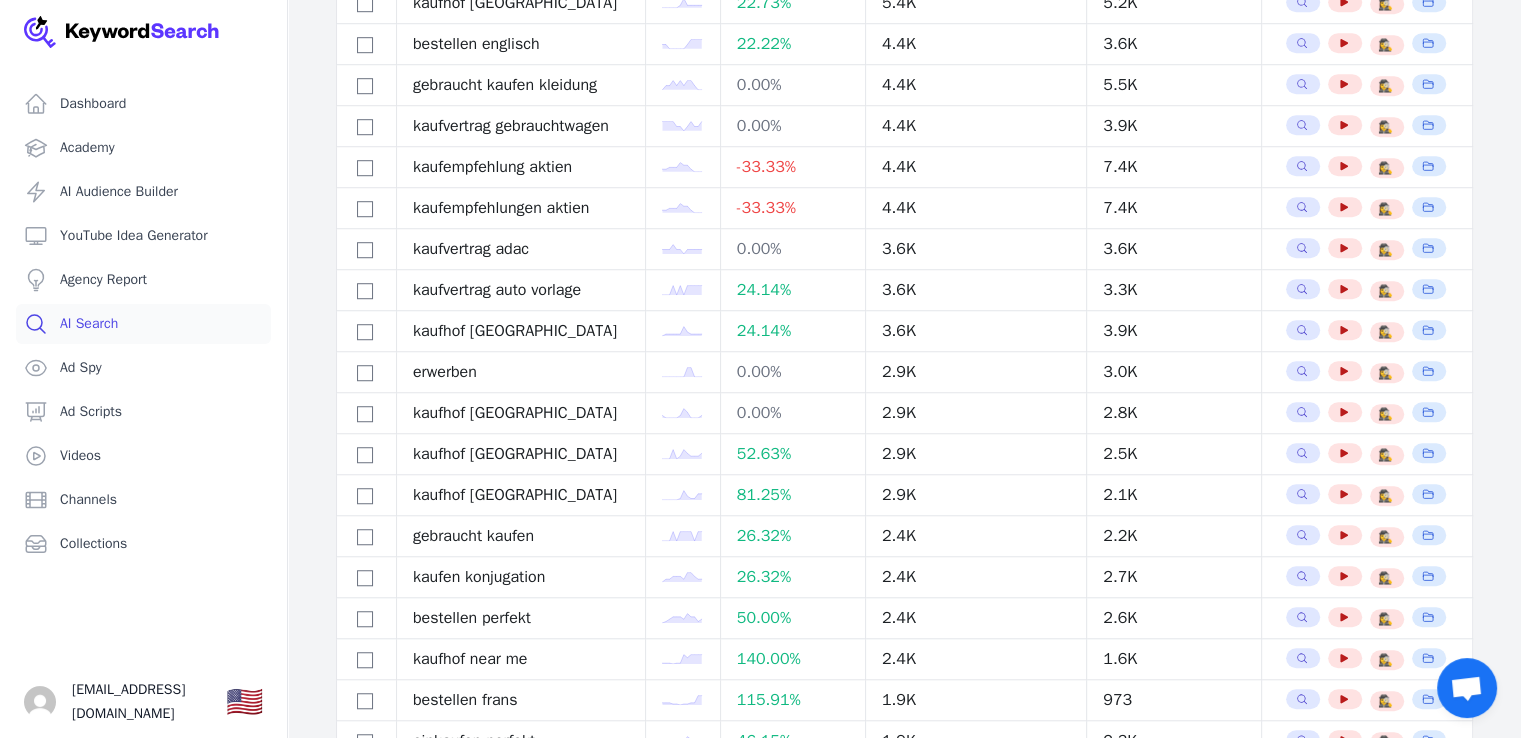 scroll, scrollTop: 1400, scrollLeft: 0, axis: vertical 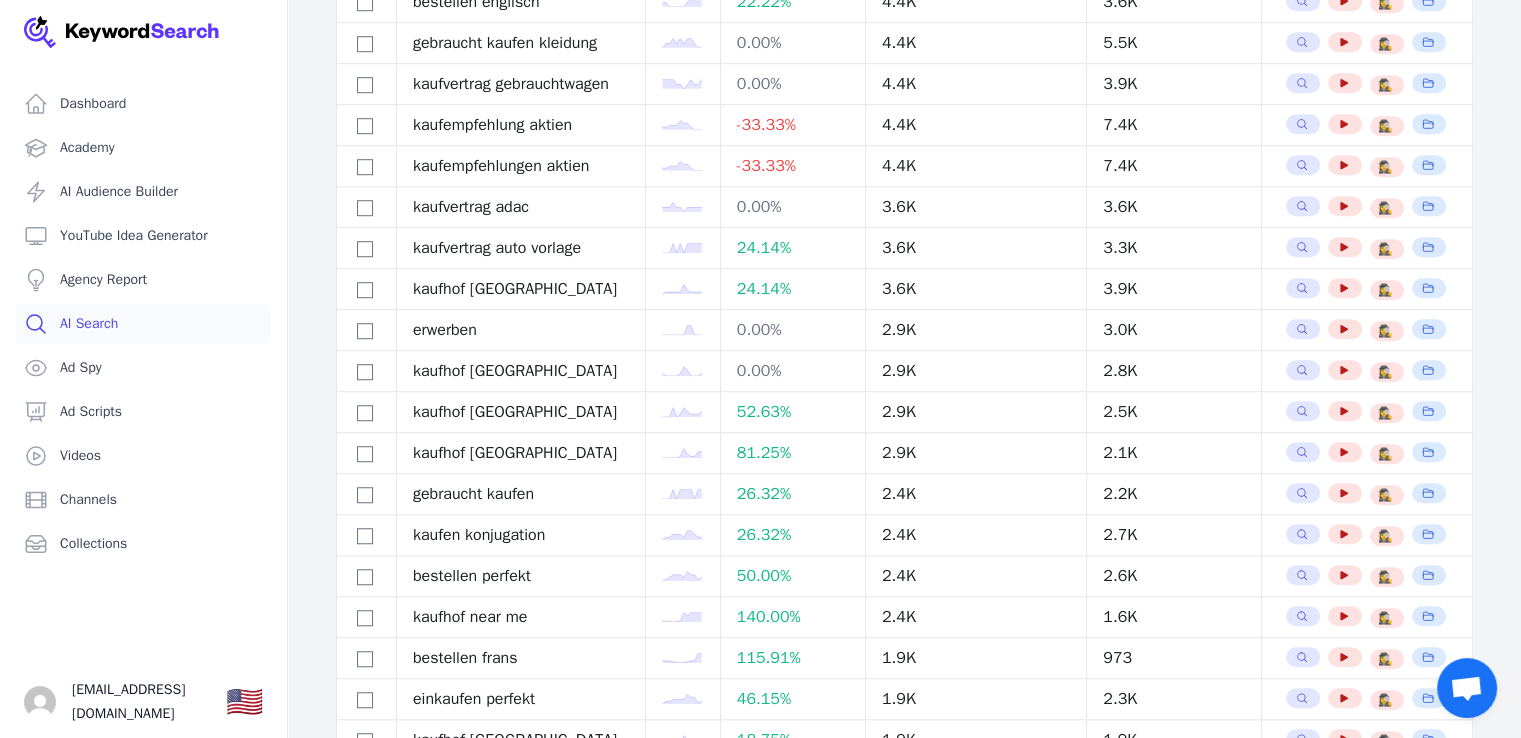 drag, startPoint x: 600, startPoint y: 420, endPoint x: 405, endPoint y: 424, distance: 195.04102 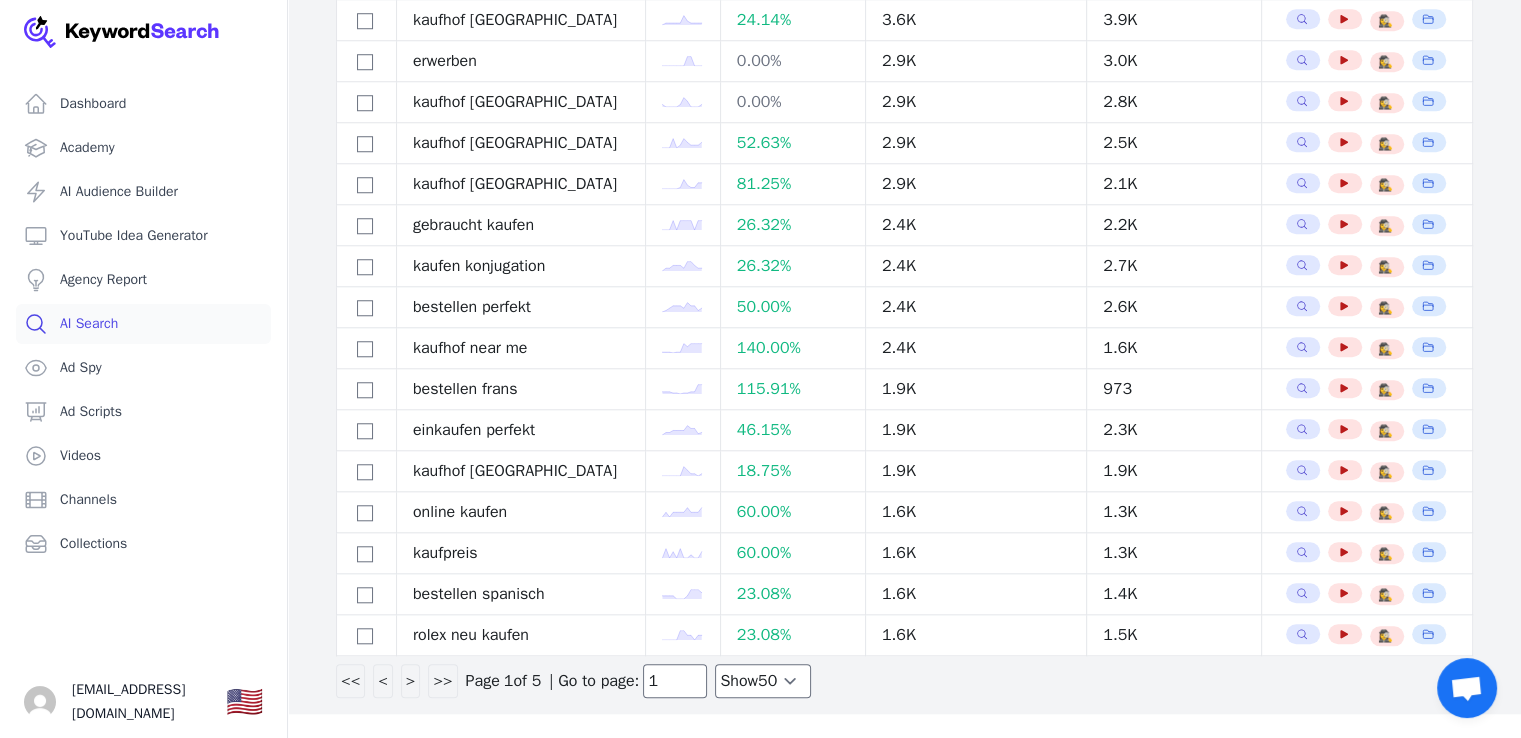 scroll, scrollTop: 1800, scrollLeft: 0, axis: vertical 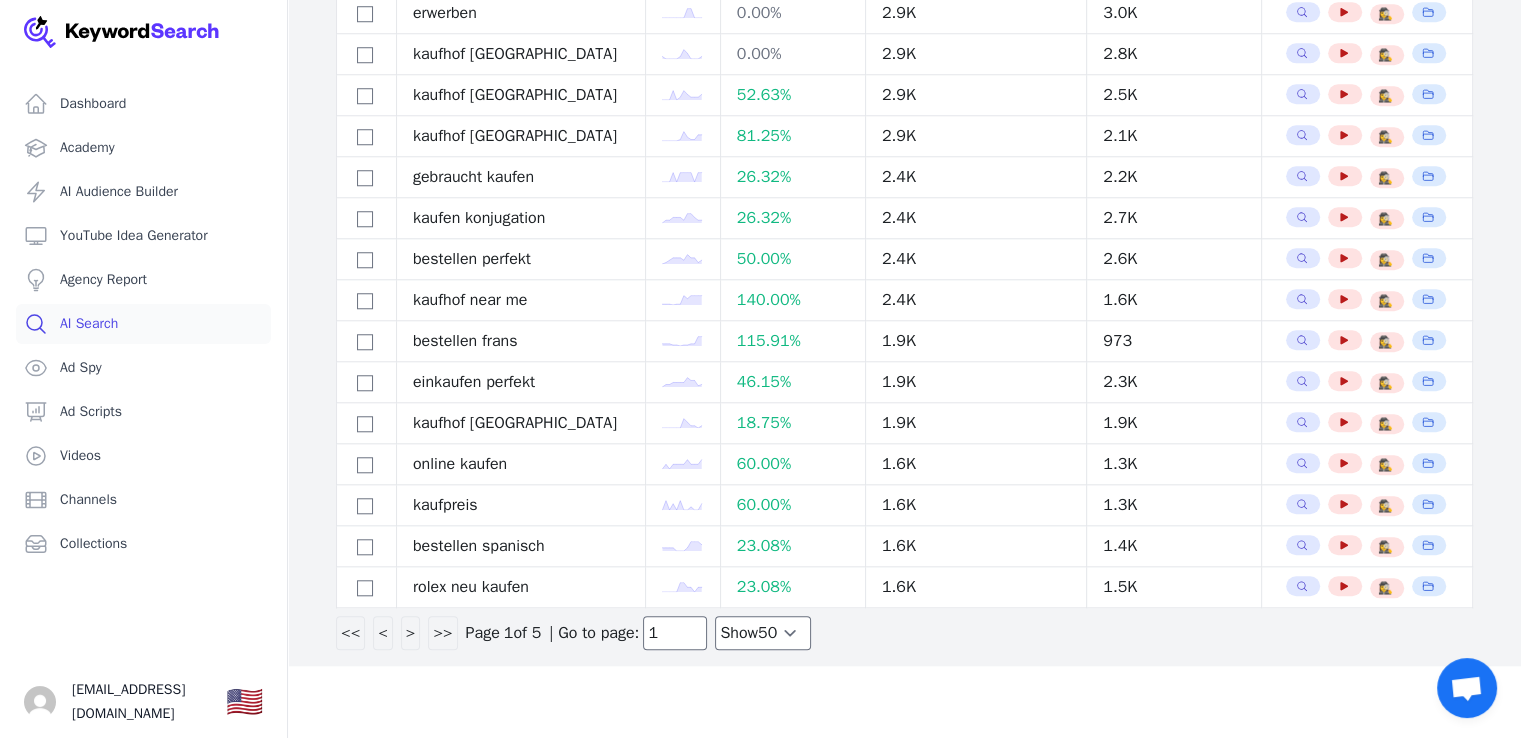 drag, startPoint x: 616, startPoint y: 345, endPoint x: 412, endPoint y: 339, distance: 204.08821 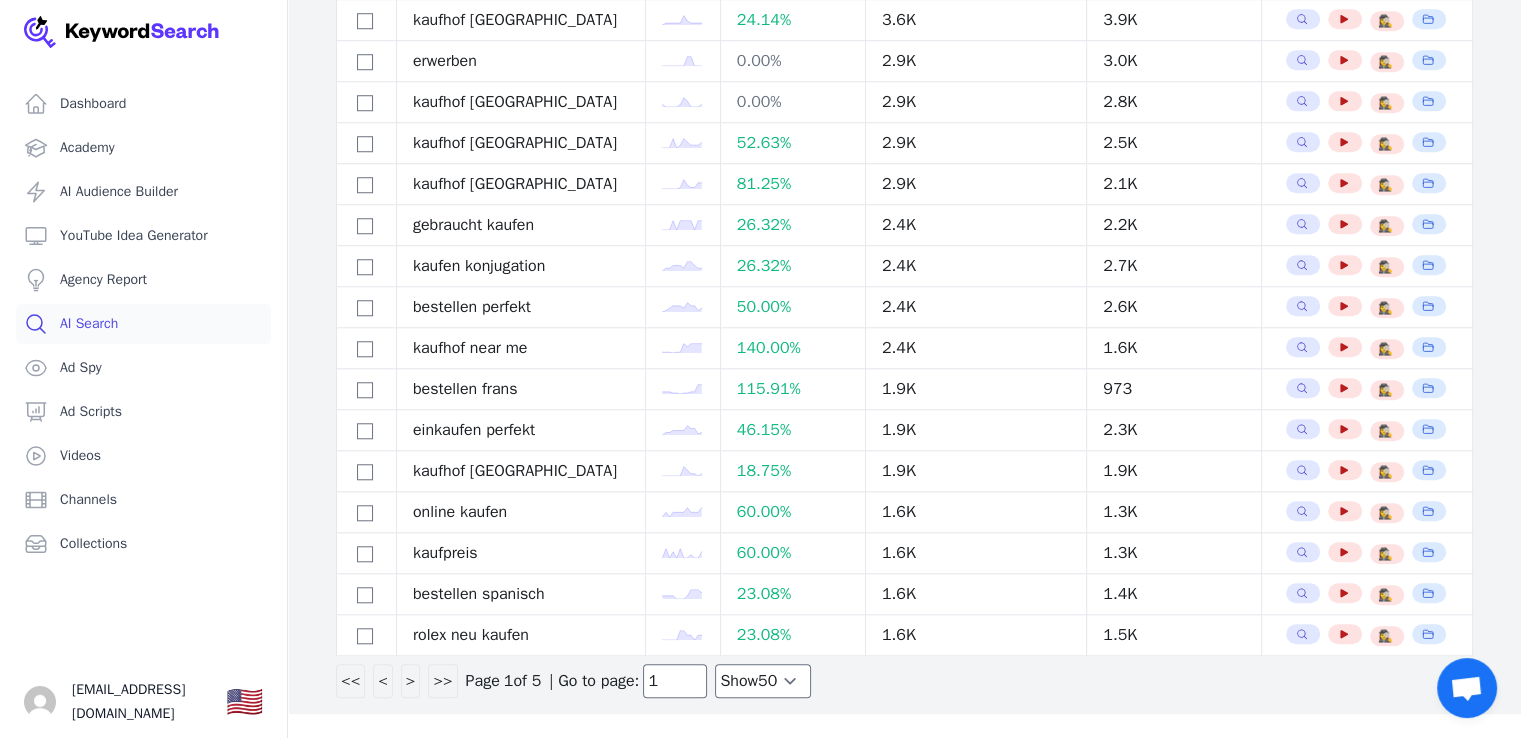 copy on "gebraucht kaufen kleidung" 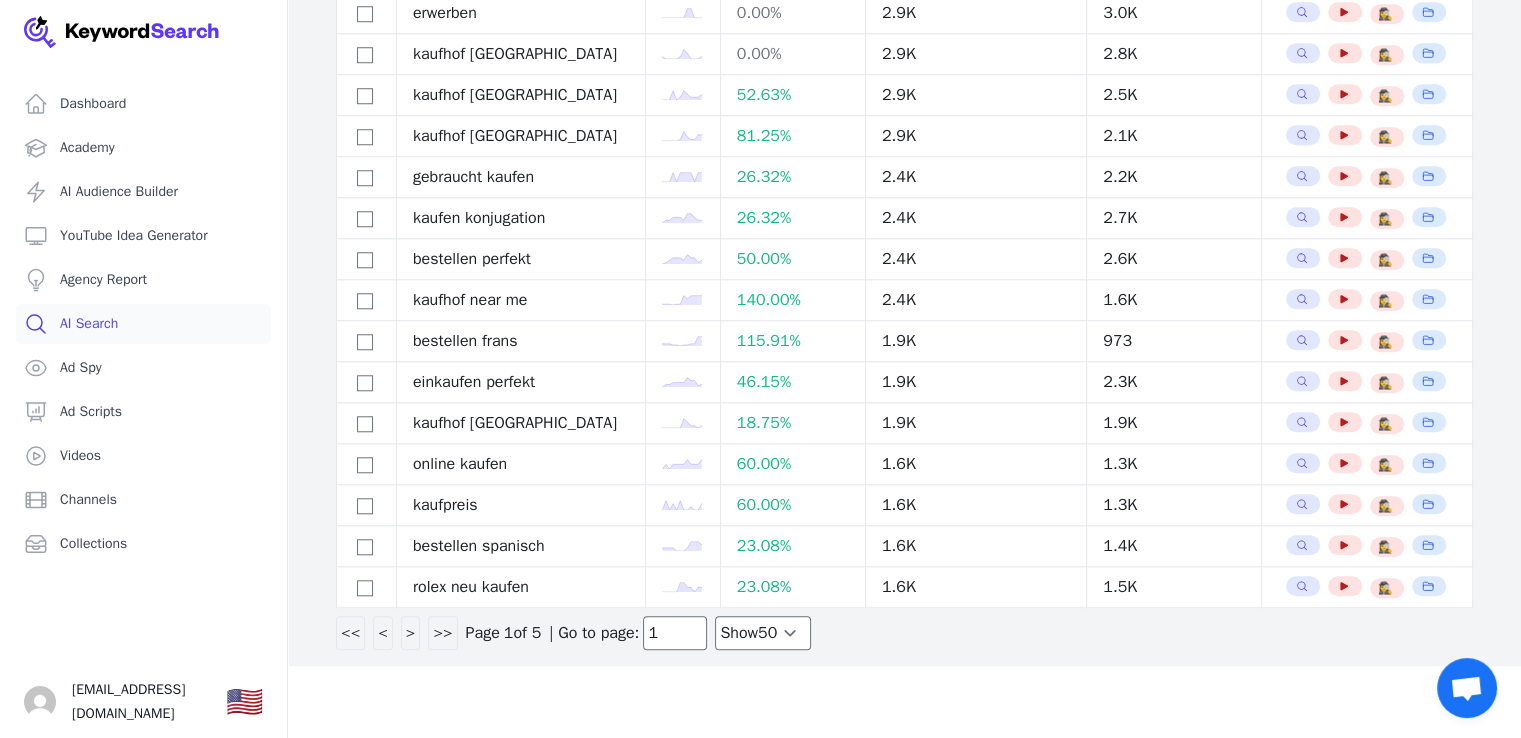 drag, startPoint x: 536, startPoint y: 425, endPoint x: 400, endPoint y: 401, distance: 138.10141 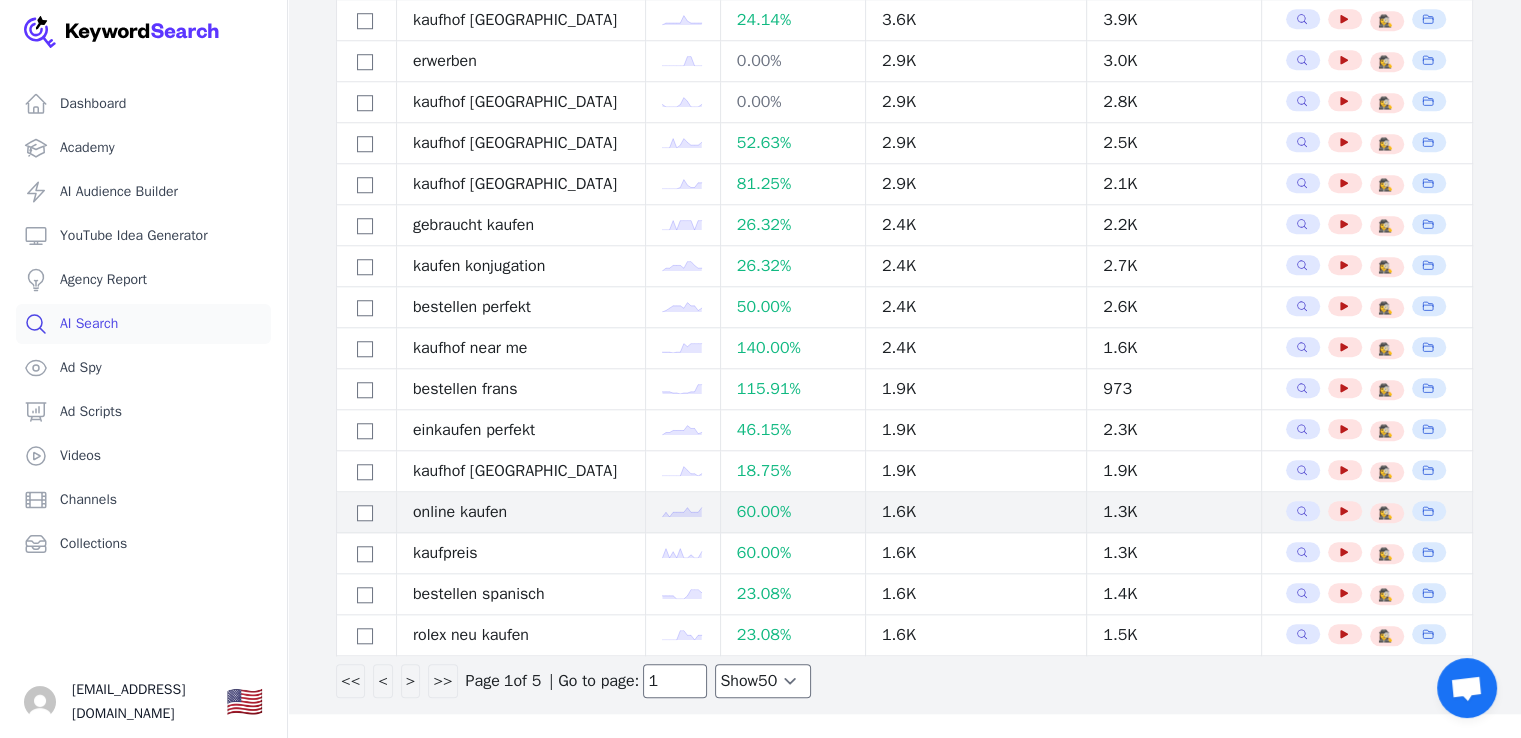 scroll, scrollTop: 2881, scrollLeft: 0, axis: vertical 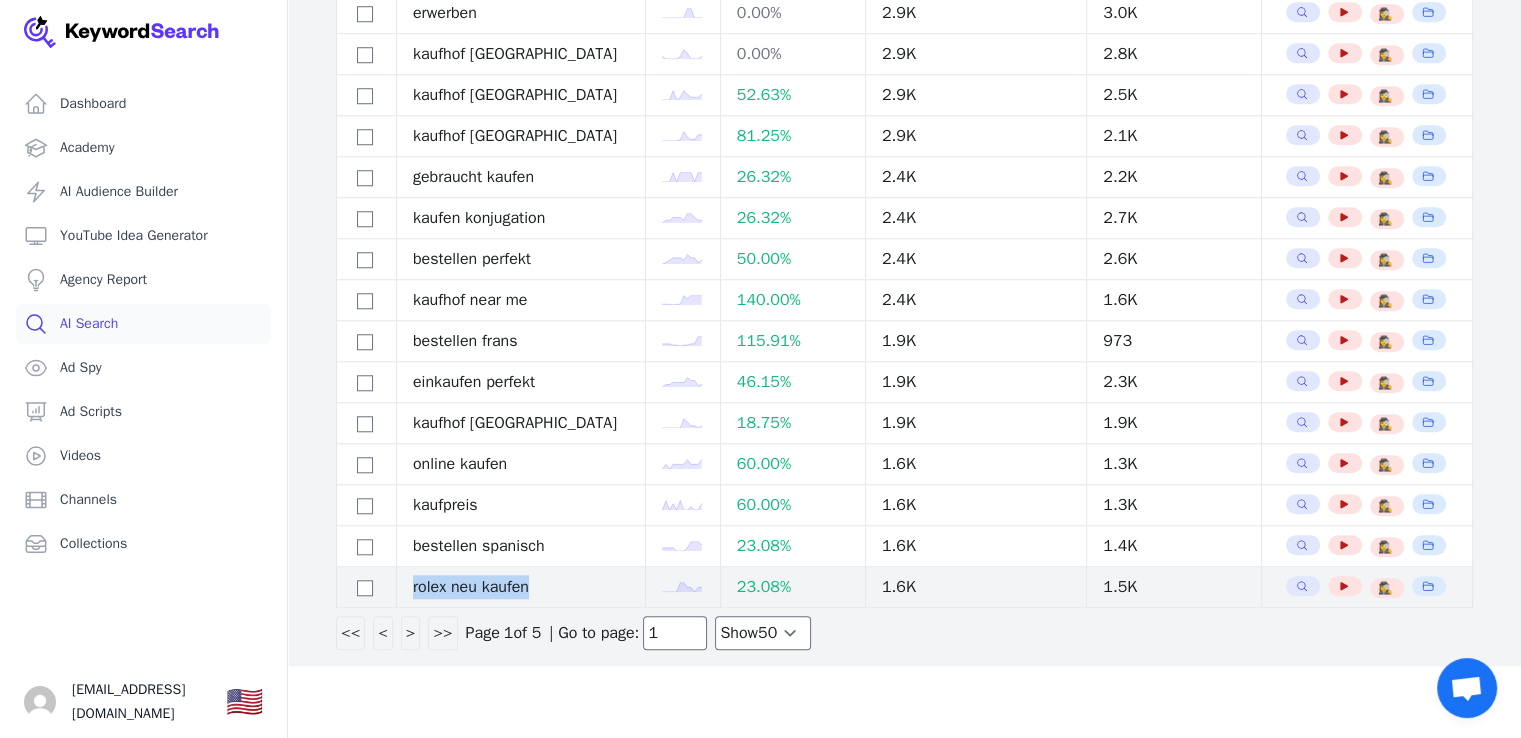drag, startPoint x: 522, startPoint y: 613, endPoint x: 380, endPoint y: 631, distance: 143.13629 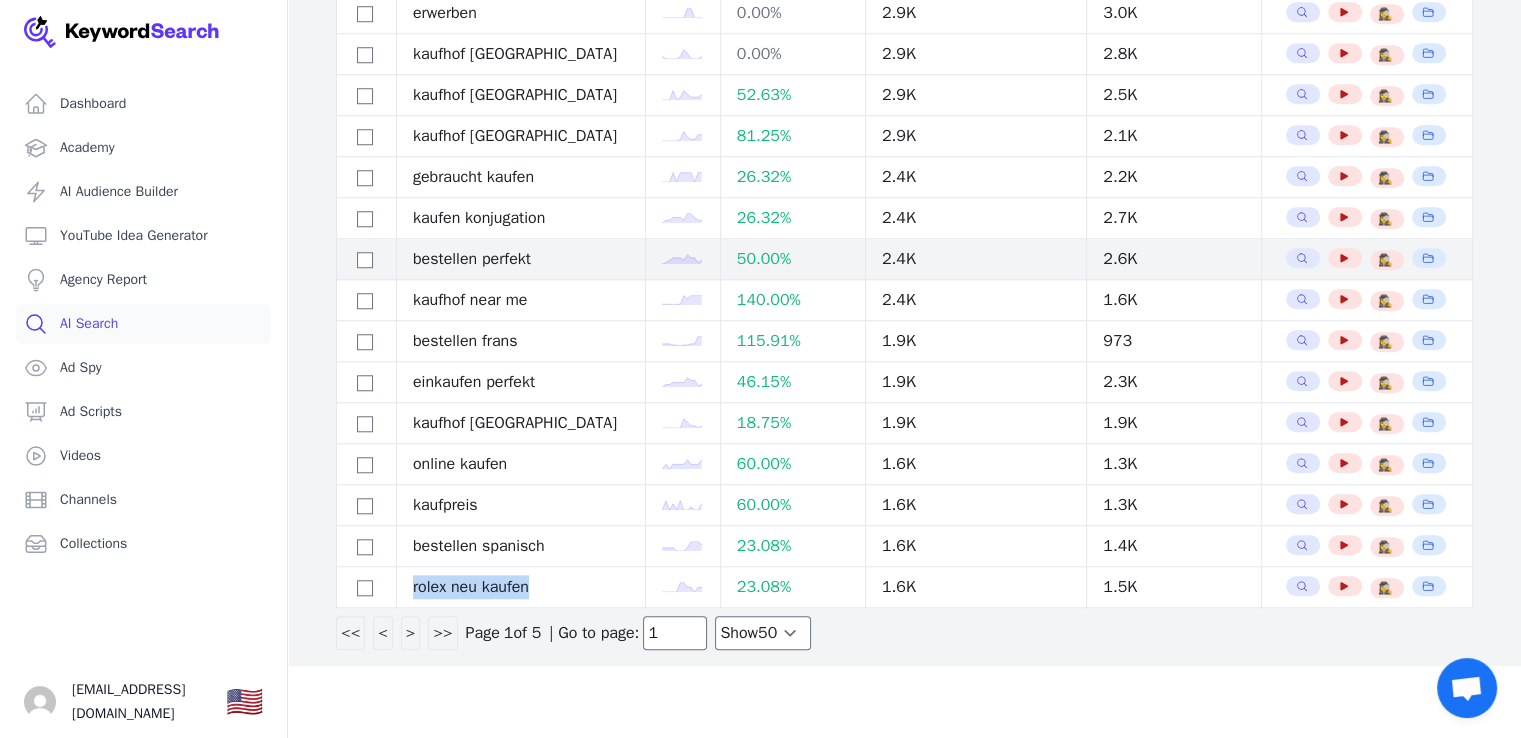 copy on "rolex neu kaufen" 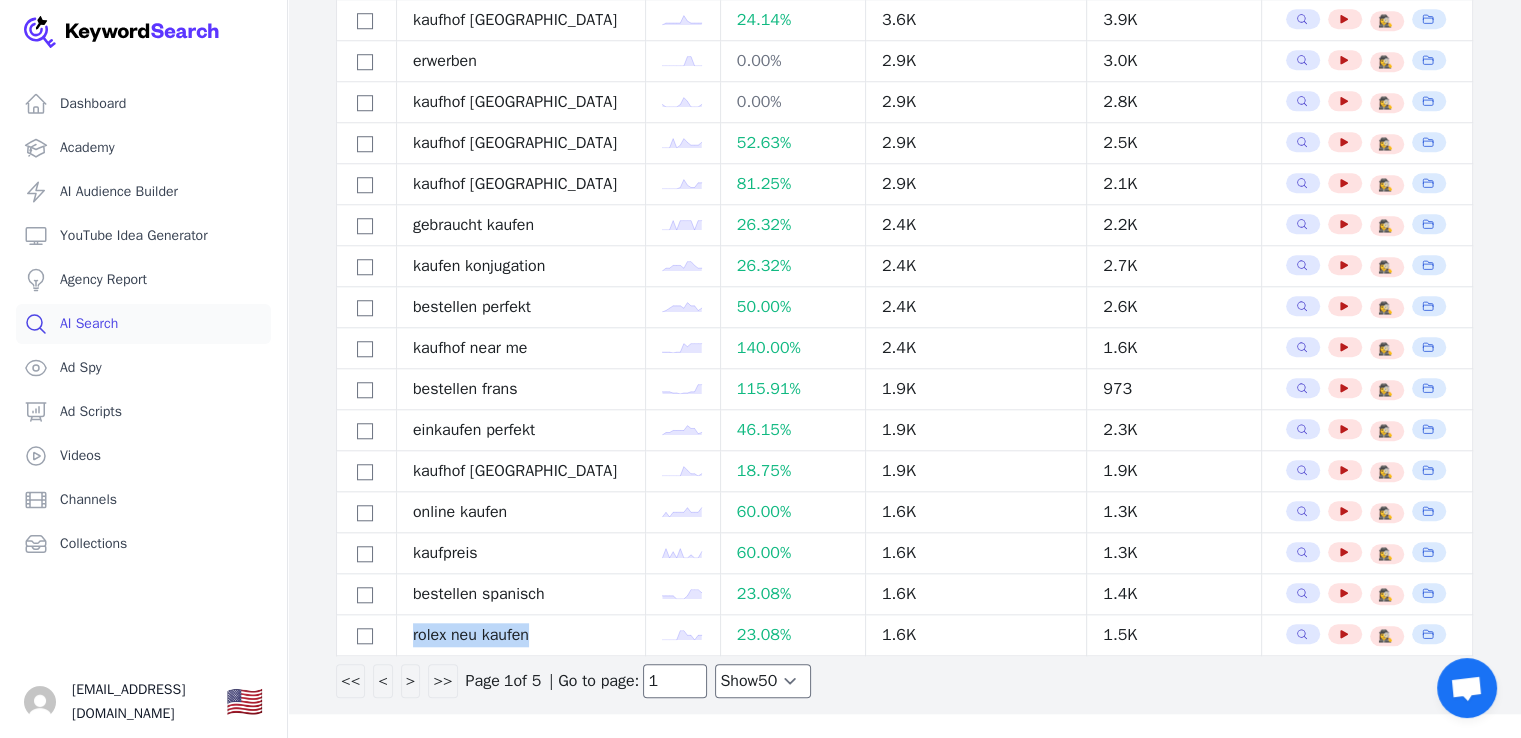 click on ">" at bounding box center [411, 681] 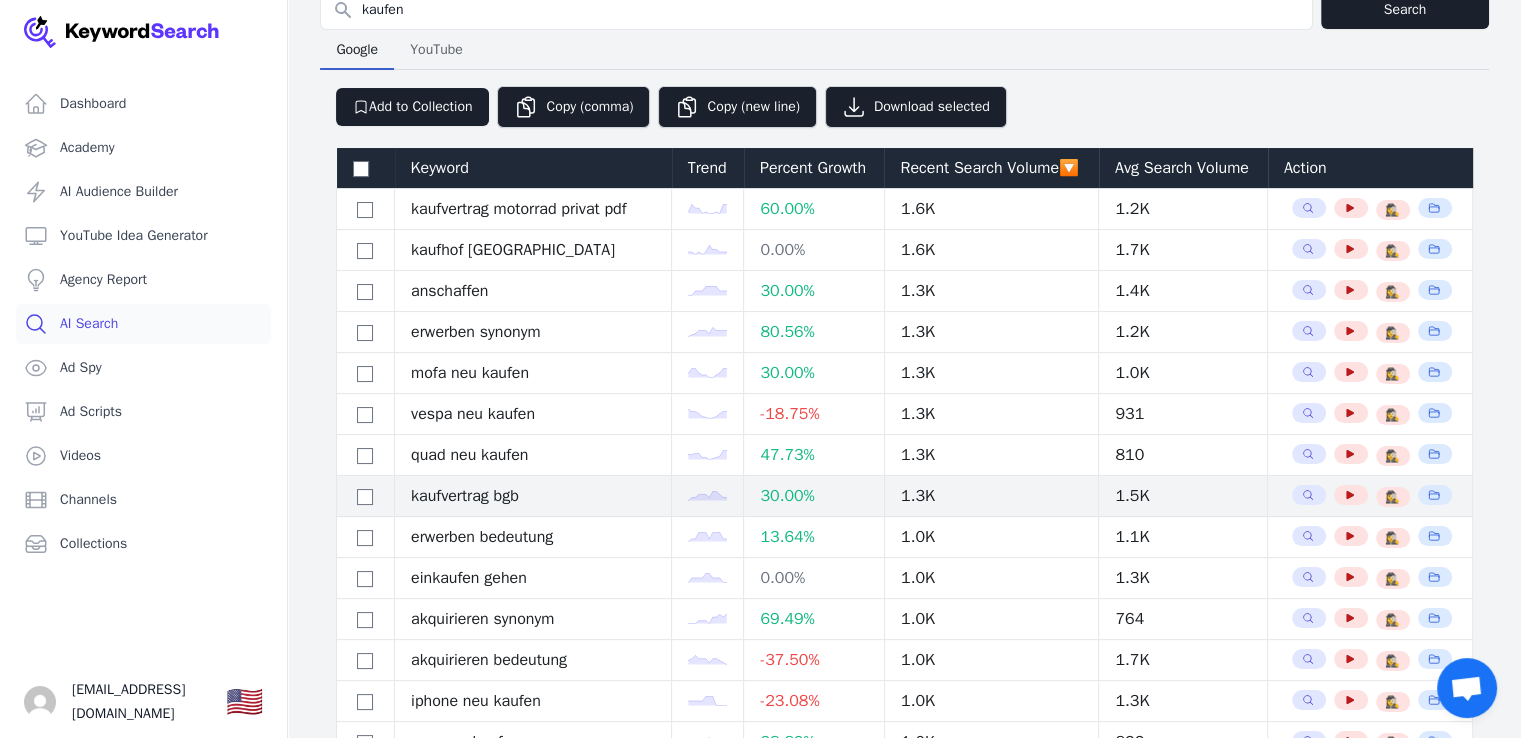 scroll, scrollTop: 300, scrollLeft: 0, axis: vertical 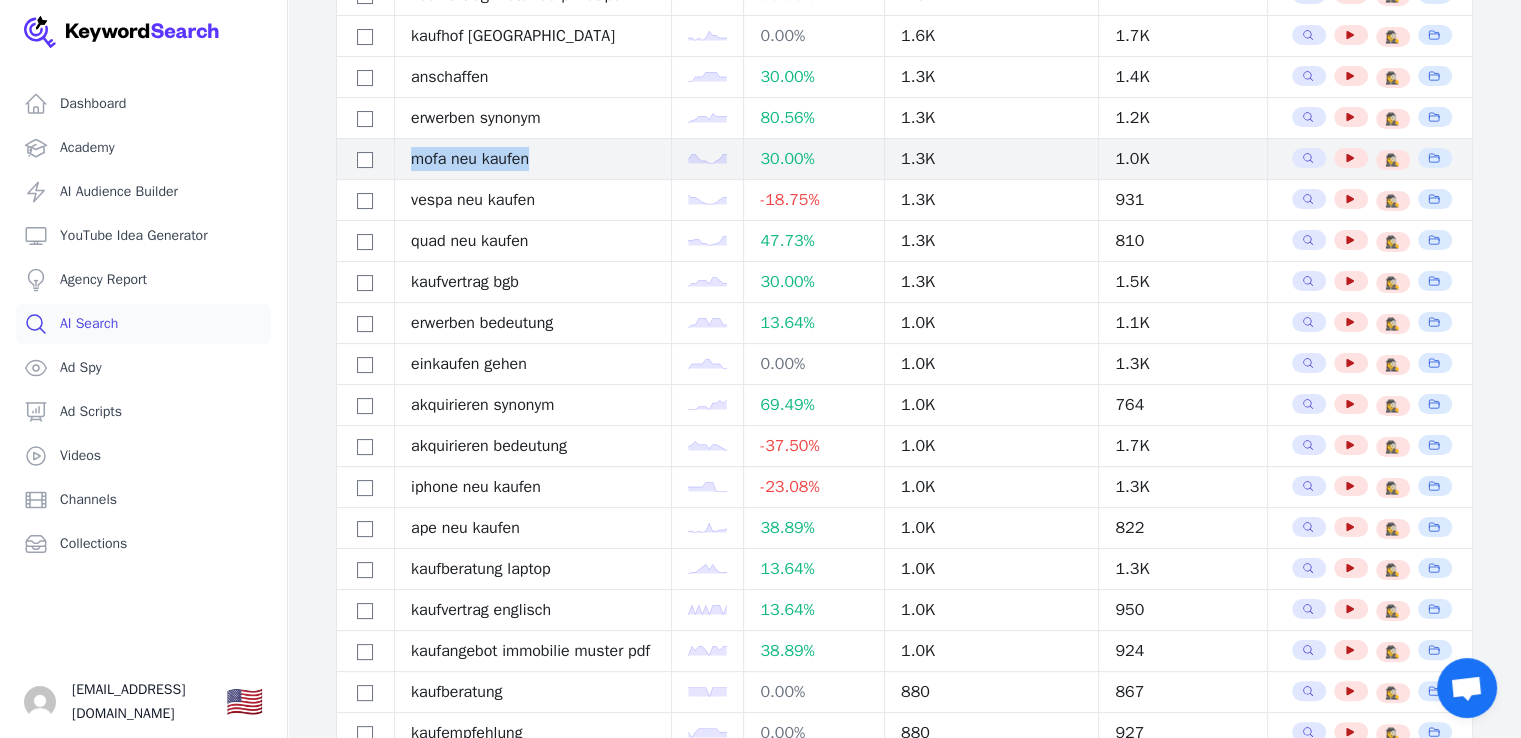 drag, startPoint x: 547, startPoint y: 288, endPoint x: 404, endPoint y: 279, distance: 143.28294 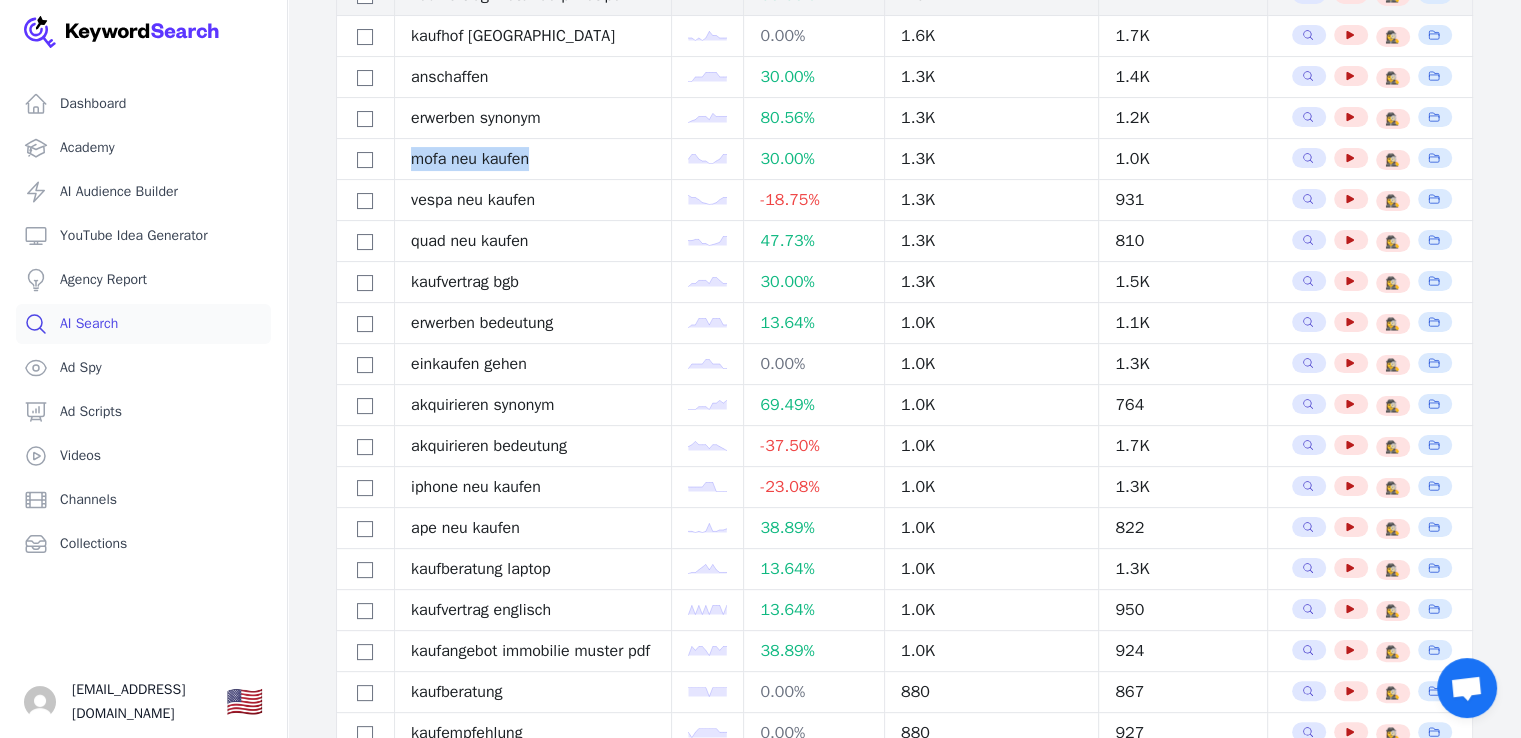 copy on "mofa neu kaufen" 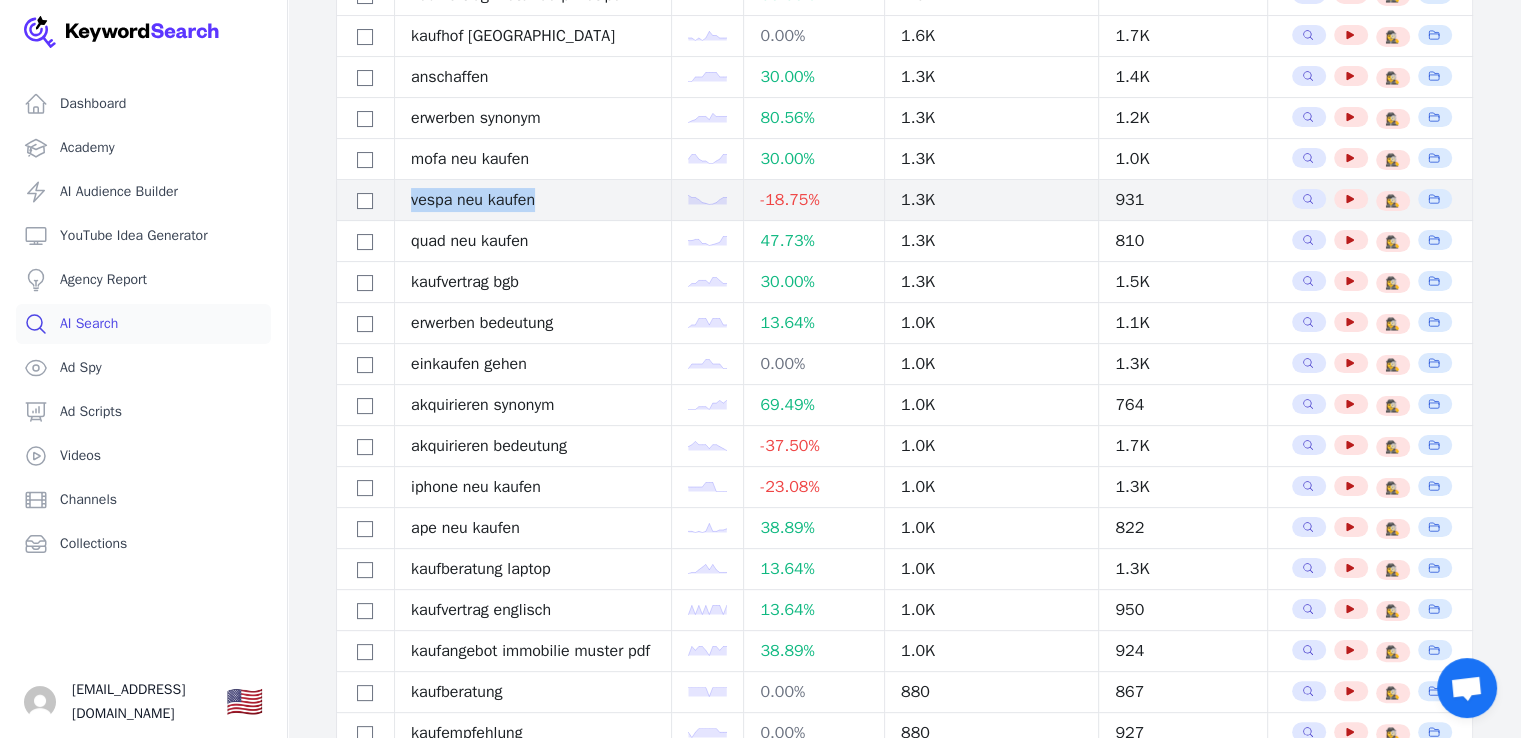 drag, startPoint x: 564, startPoint y: 357, endPoint x: 375, endPoint y: 349, distance: 189.16924 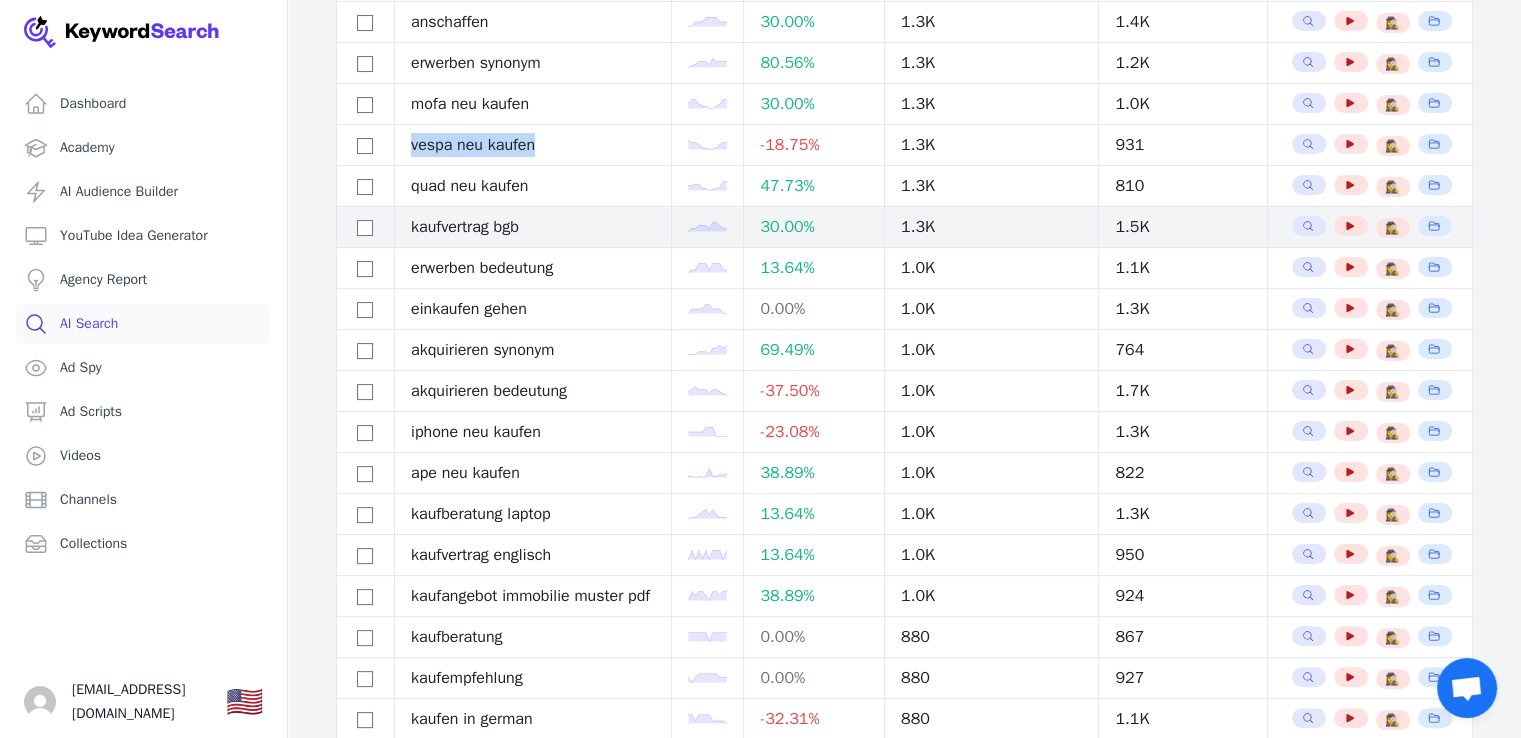 scroll, scrollTop: 400, scrollLeft: 0, axis: vertical 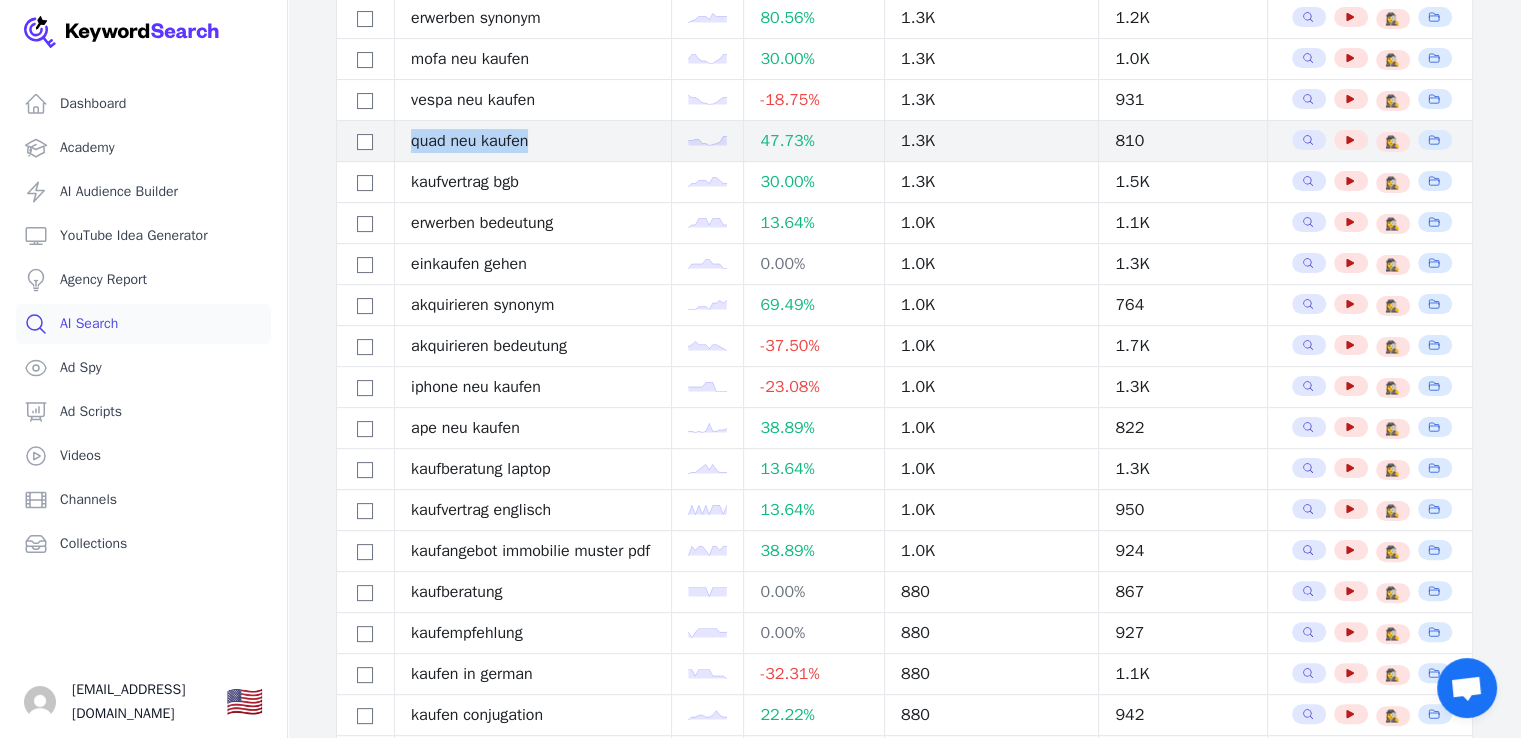 drag, startPoint x: 582, startPoint y: 315, endPoint x: 380, endPoint y: 295, distance: 202.98769 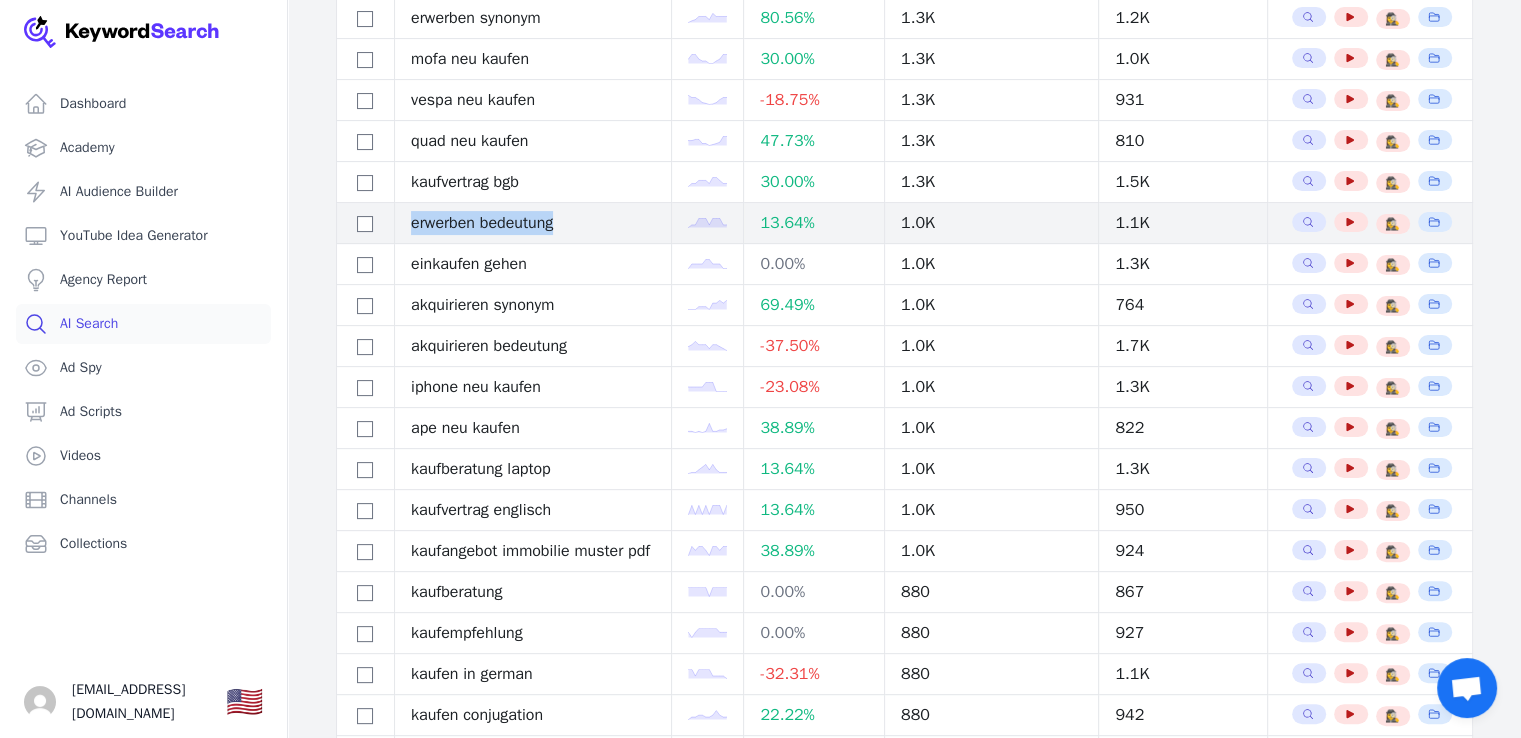 drag, startPoint x: 567, startPoint y: 440, endPoint x: 404, endPoint y: 421, distance: 164.10362 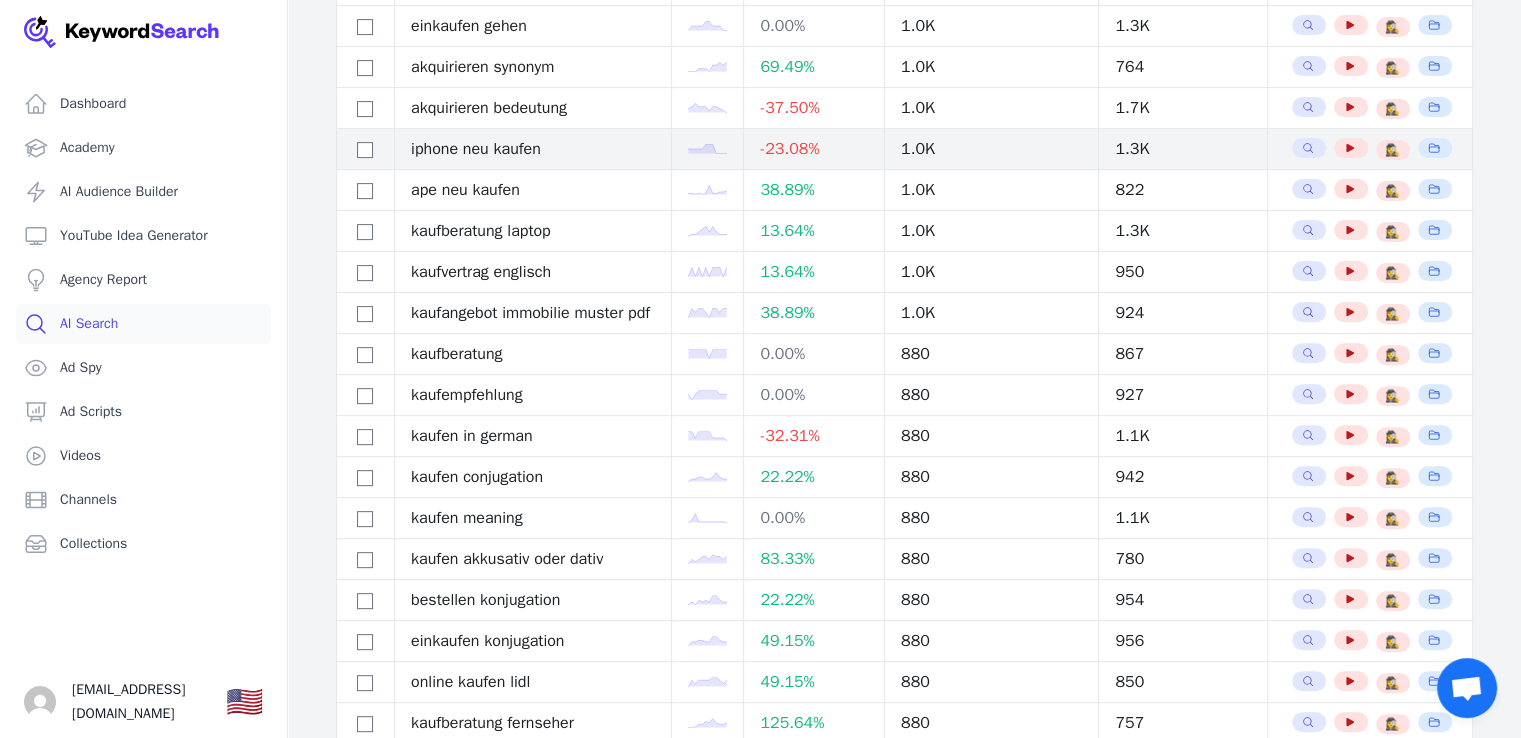 scroll, scrollTop: 700, scrollLeft: 0, axis: vertical 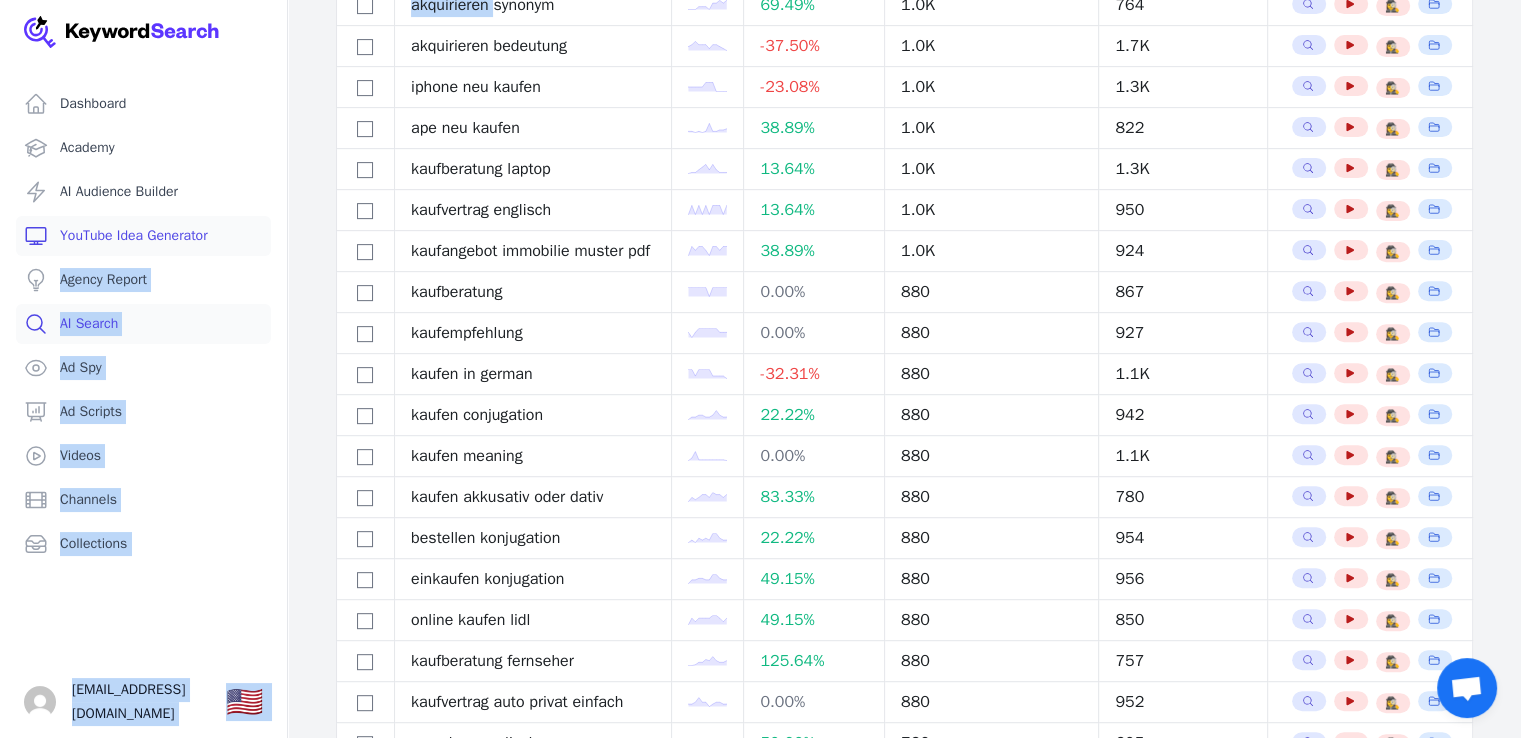 drag, startPoint x: 484, startPoint y: 275, endPoint x: 259, endPoint y: 250, distance: 226.38463 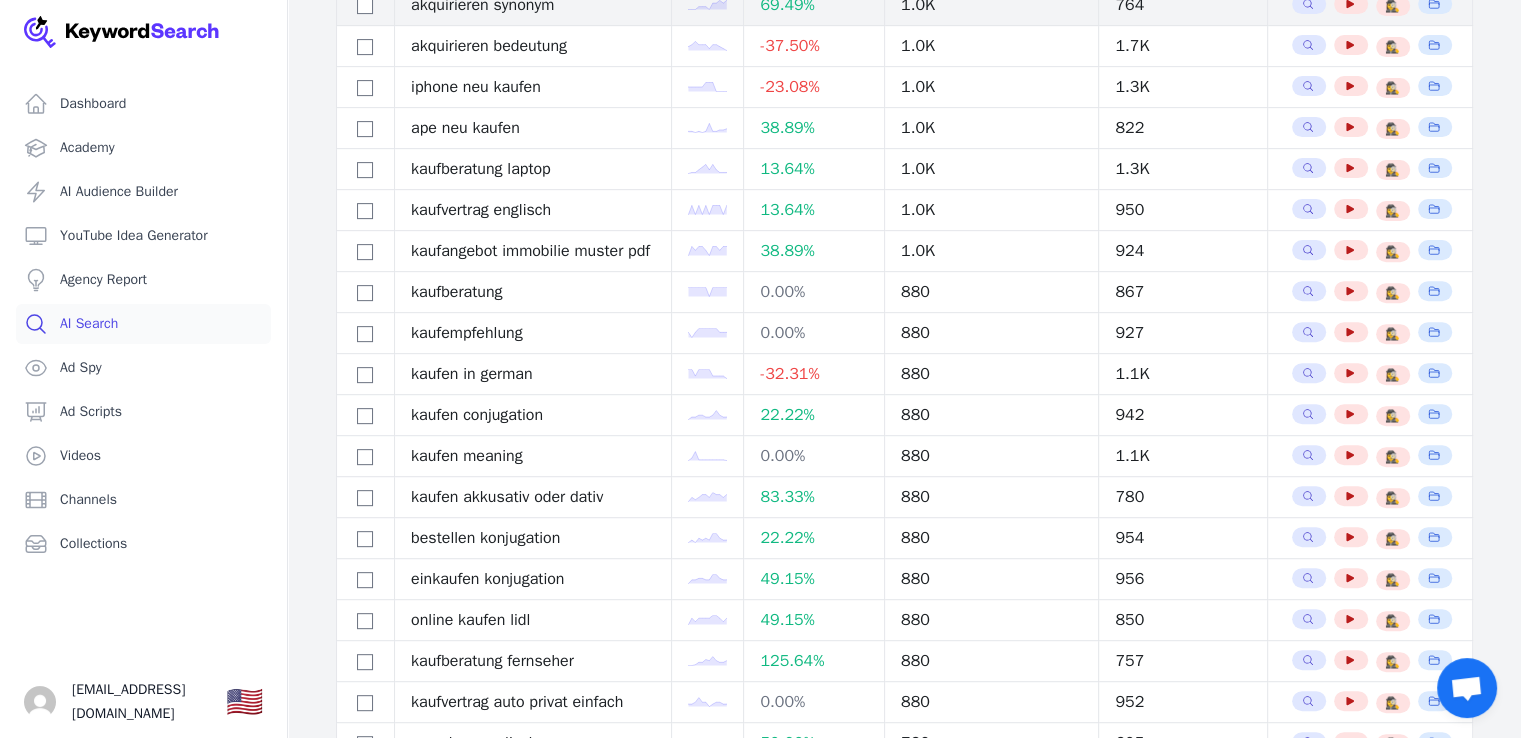 drag, startPoint x: 712, startPoint y: 260, endPoint x: 647, endPoint y: 253, distance: 65.37584 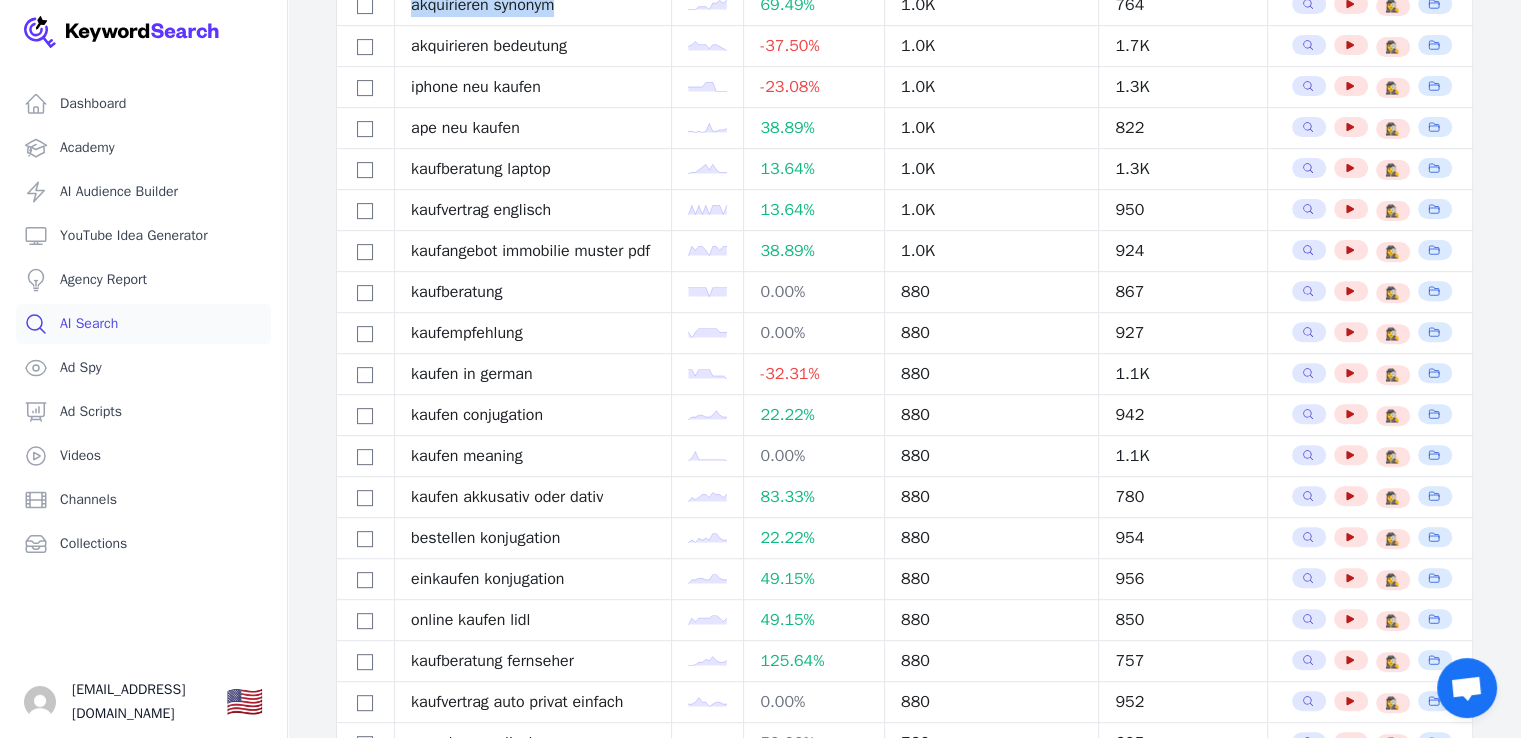 drag, startPoint x: 588, startPoint y: 273, endPoint x: 570, endPoint y: 210, distance: 65.52099 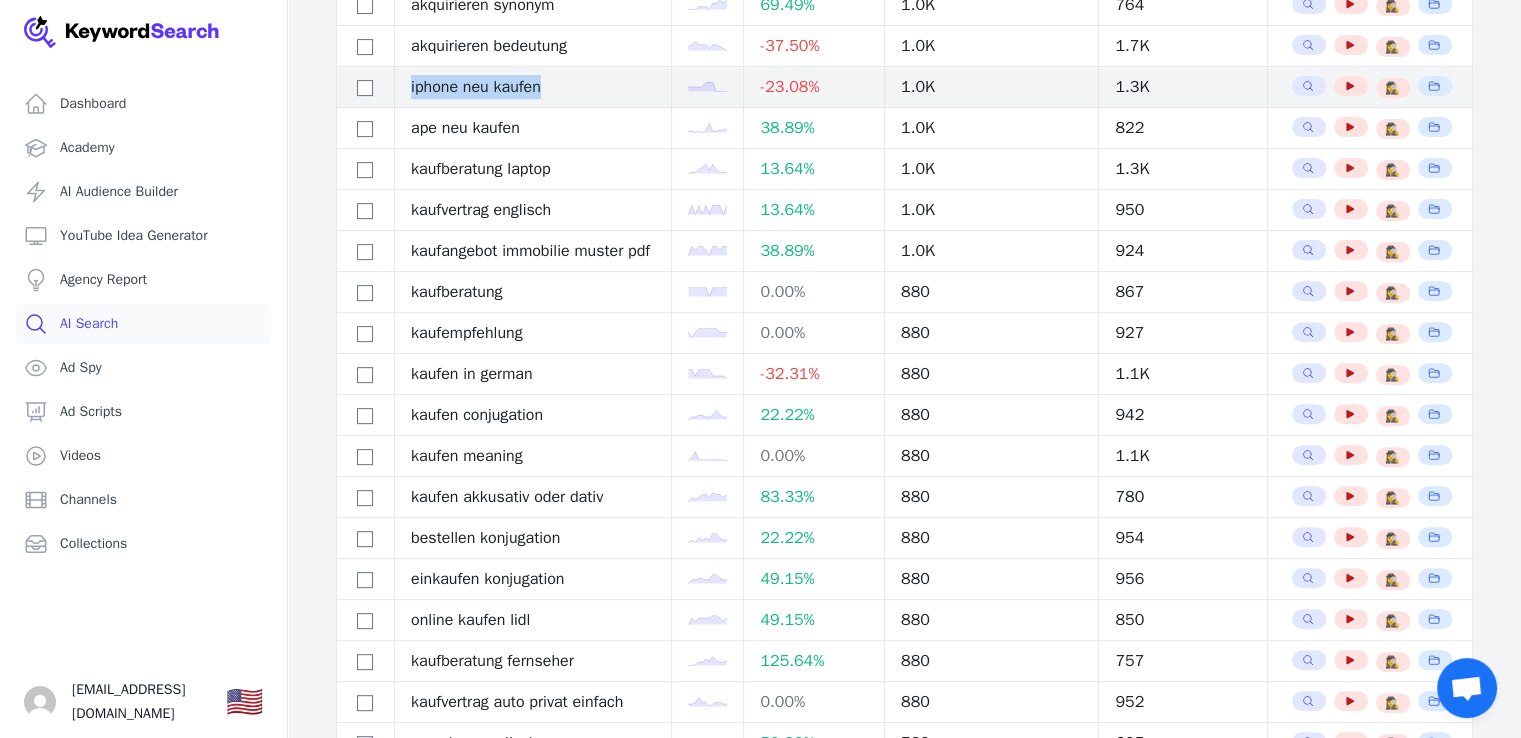 drag, startPoint x: 584, startPoint y: 406, endPoint x: 404, endPoint y: 402, distance: 180.04443 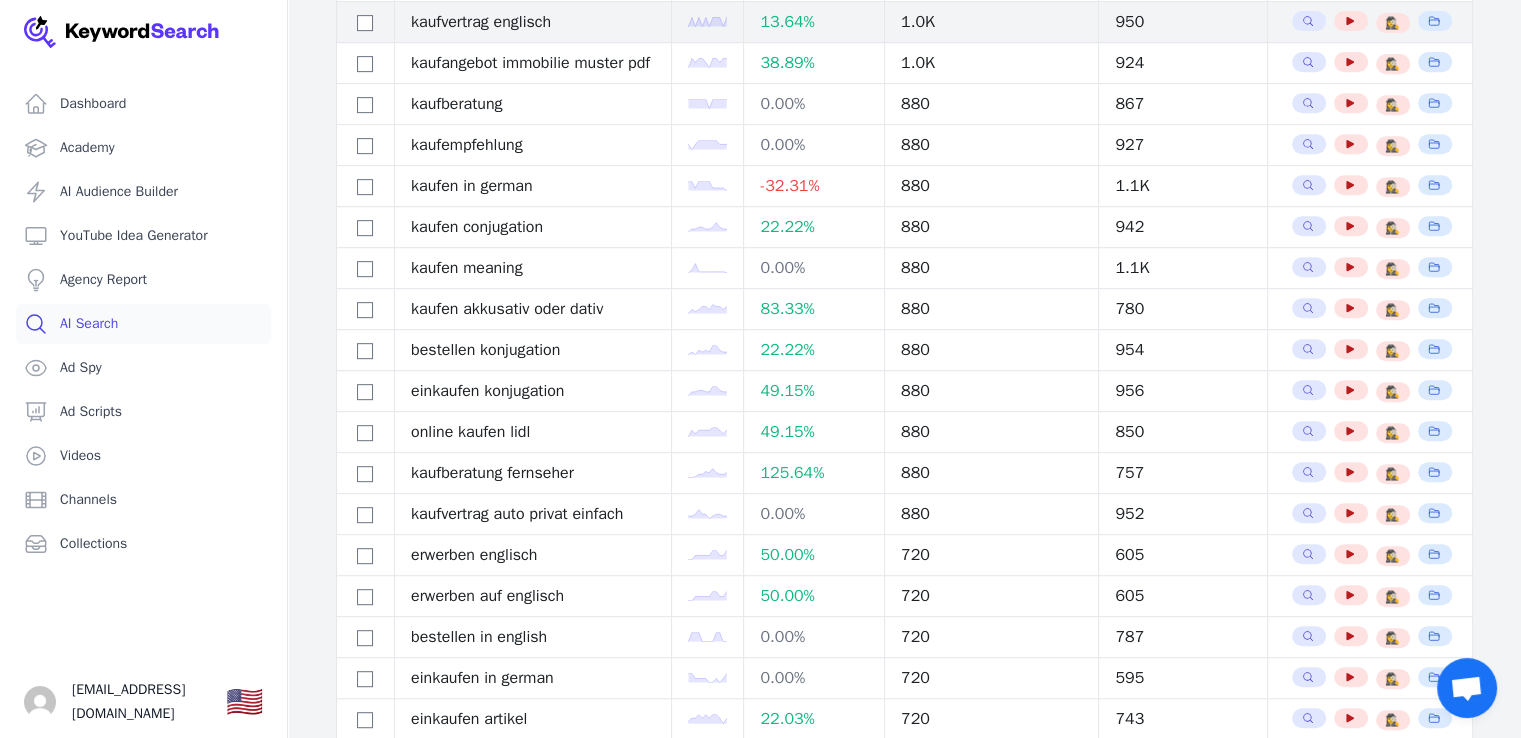 scroll, scrollTop: 900, scrollLeft: 0, axis: vertical 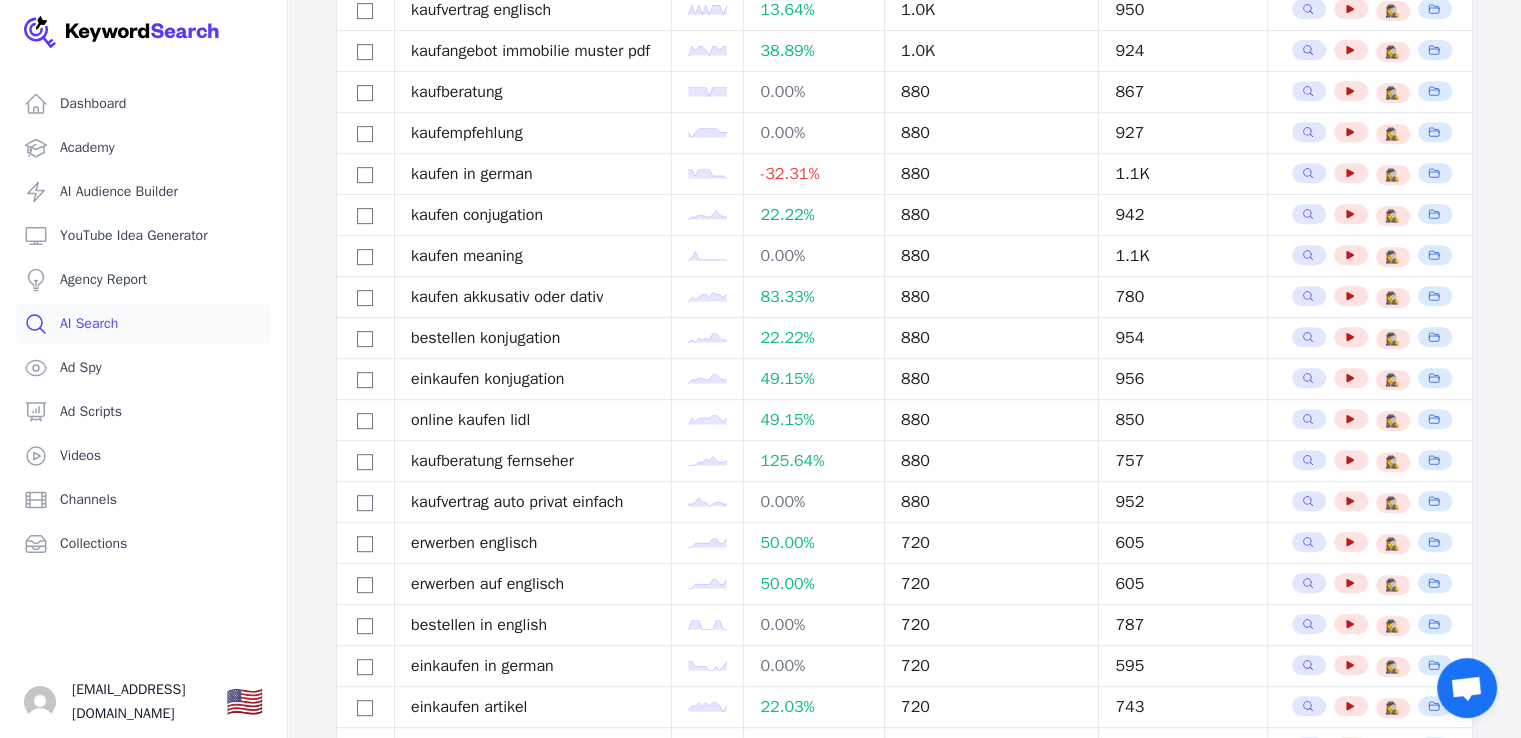 drag, startPoint x: 556, startPoint y: 277, endPoint x: 403, endPoint y: 289, distance: 153.46986 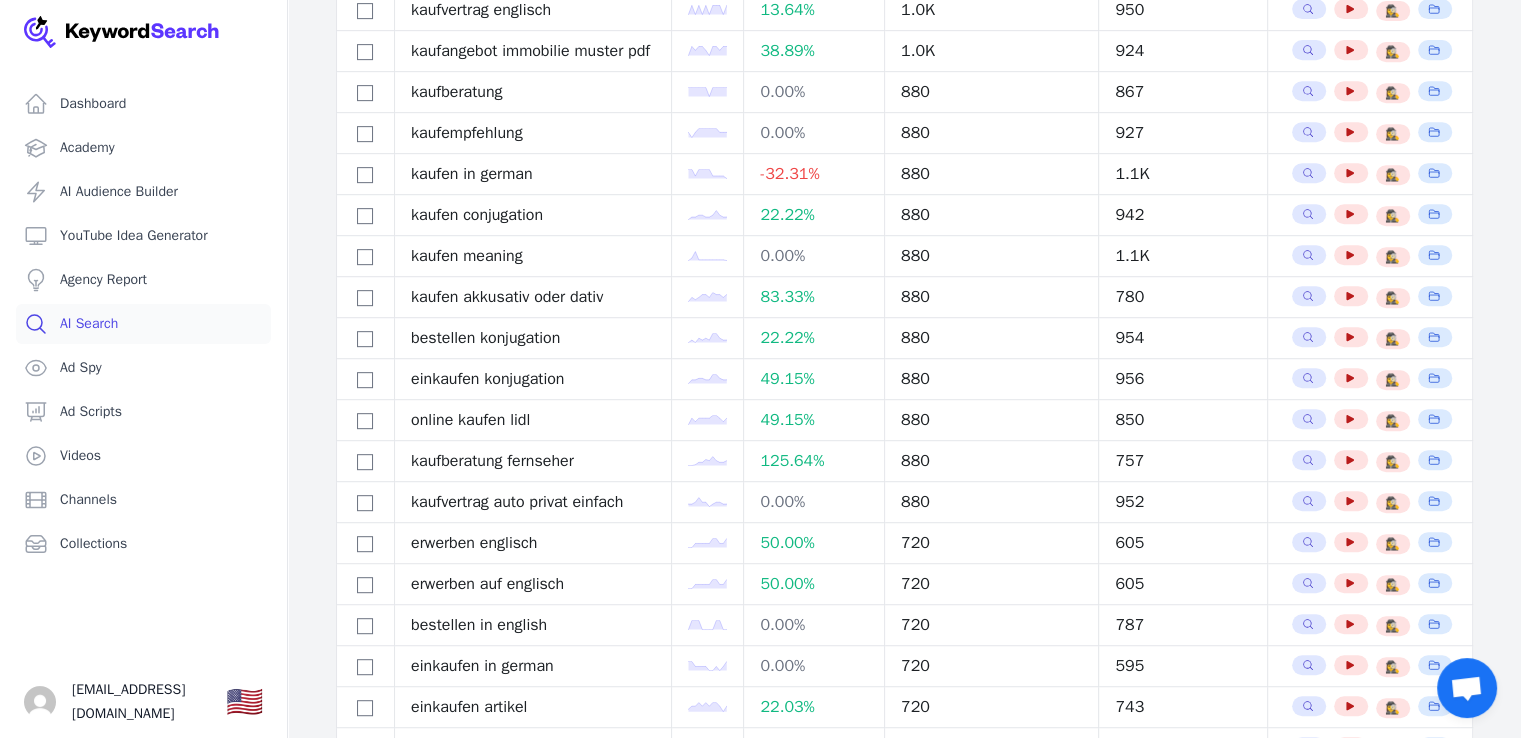 drag, startPoint x: 562, startPoint y: 332, endPoint x: 408, endPoint y: 316, distance: 154.82893 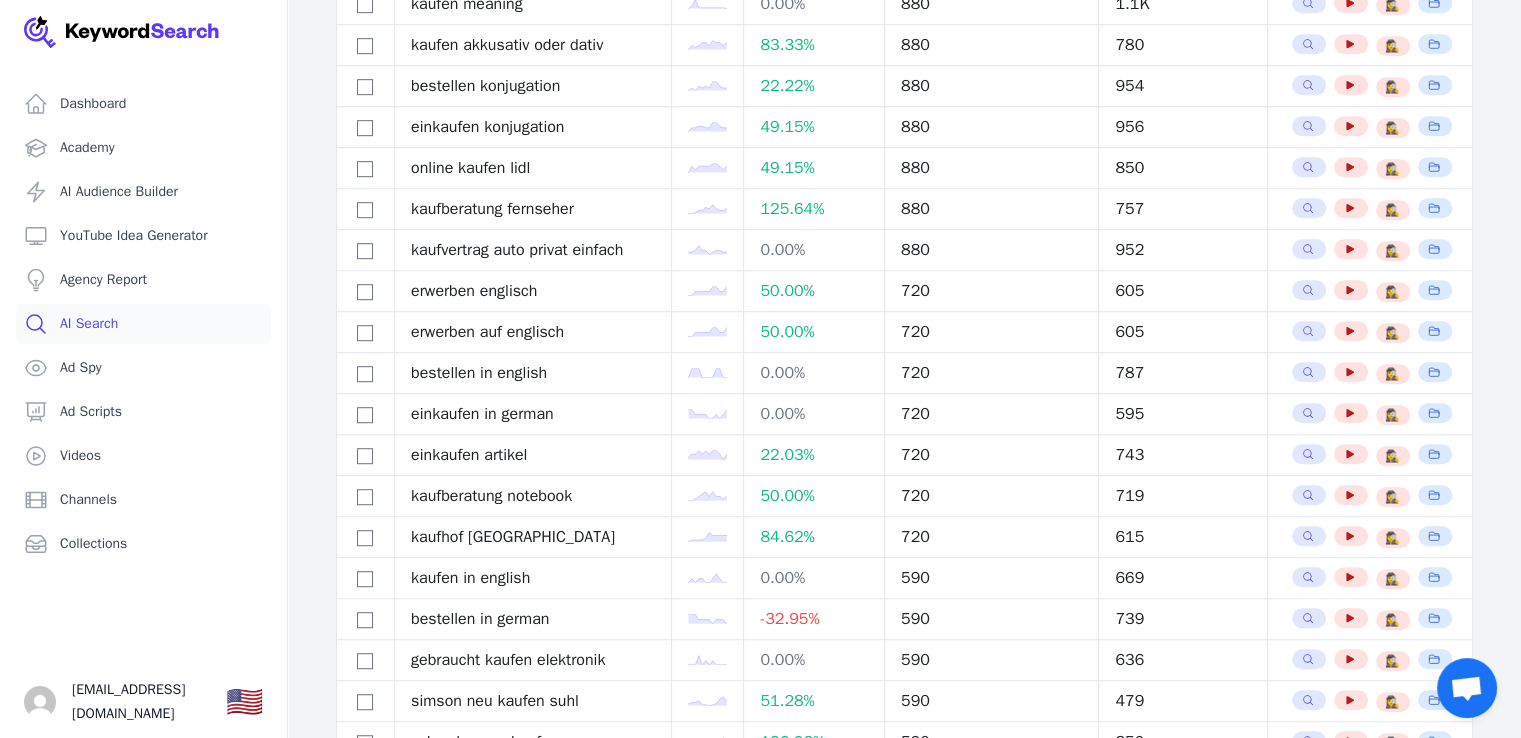 scroll, scrollTop: 1200, scrollLeft: 0, axis: vertical 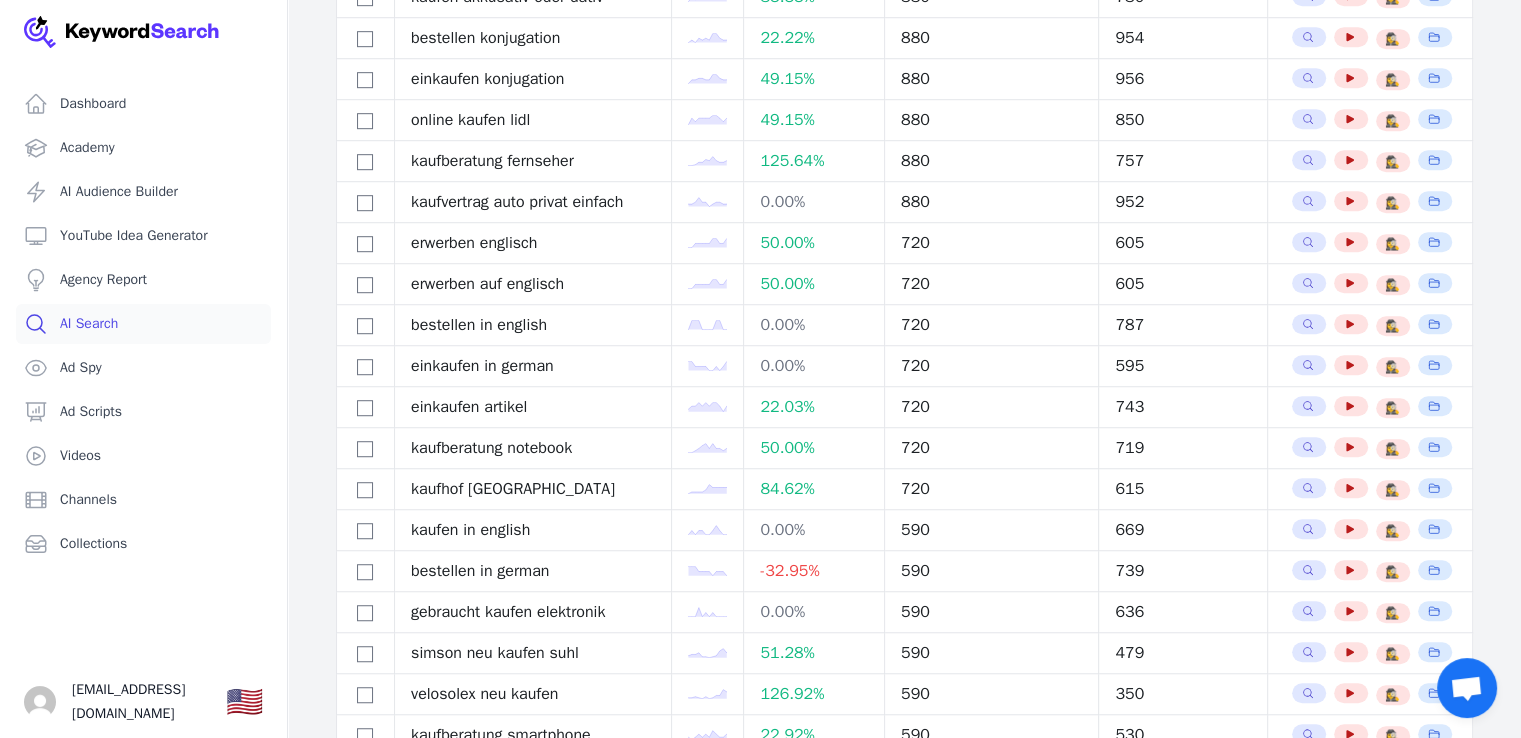 drag, startPoint x: 566, startPoint y: 417, endPoint x: 408, endPoint y: 409, distance: 158.20241 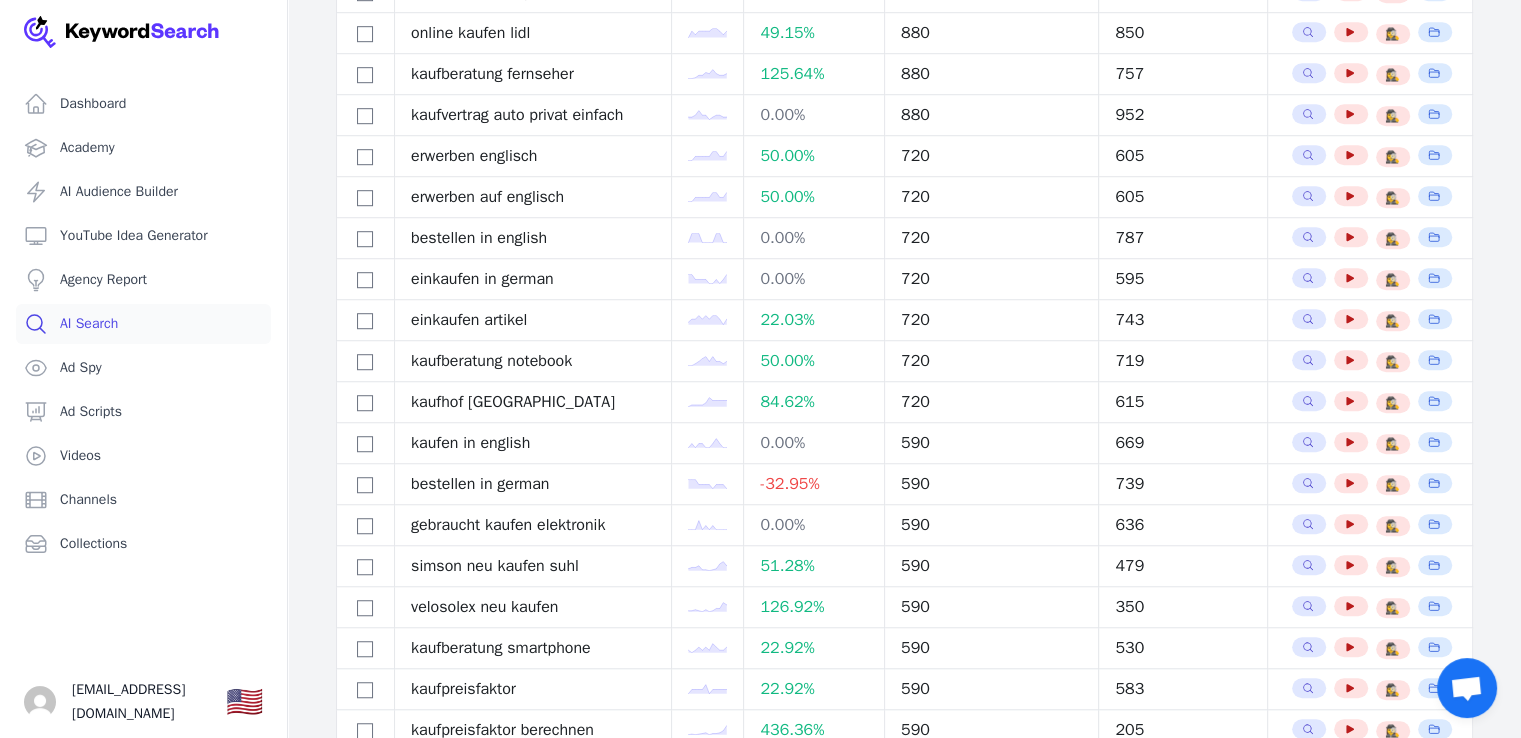 scroll, scrollTop: 1500, scrollLeft: 0, axis: vertical 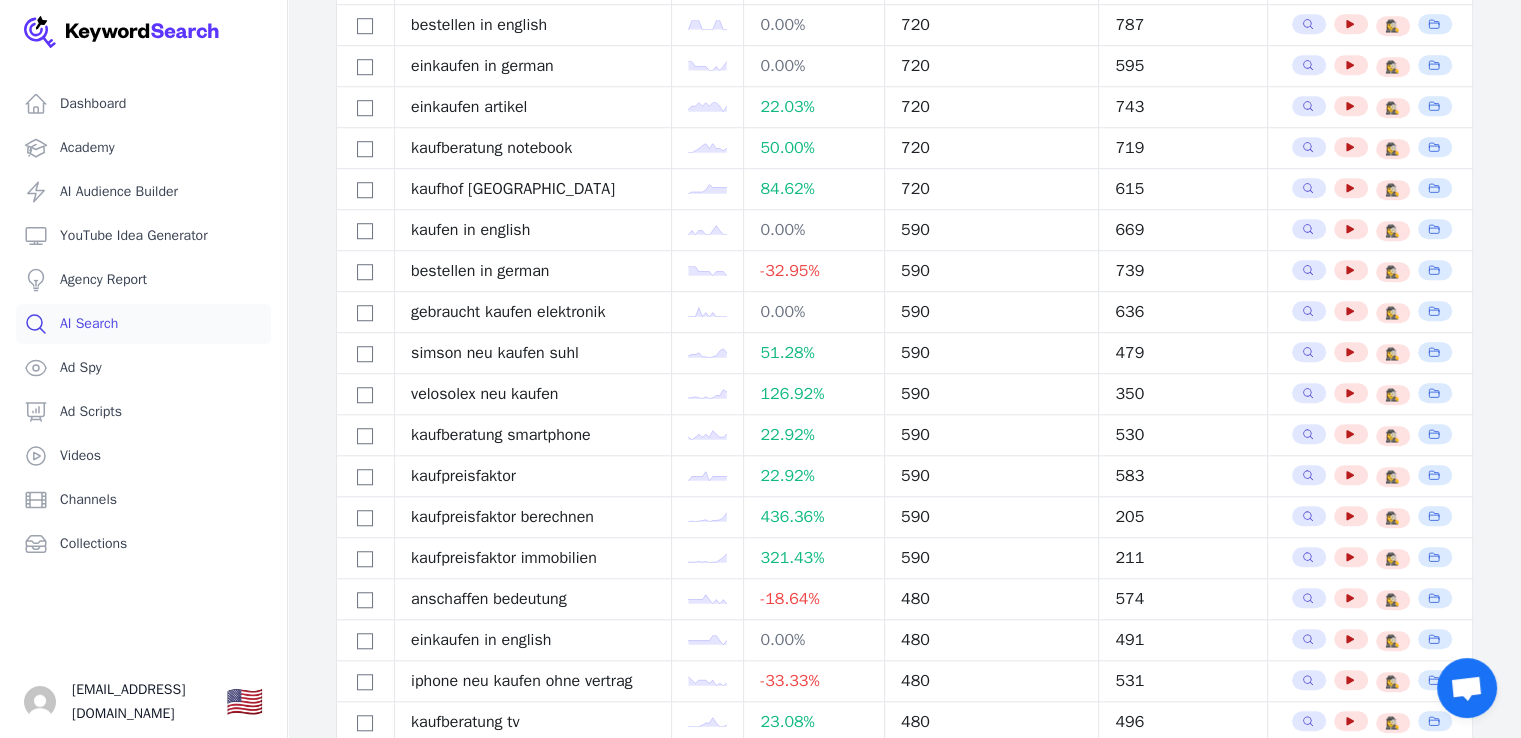 drag, startPoint x: 480, startPoint y: 247, endPoint x: 466, endPoint y: 249, distance: 14.142136 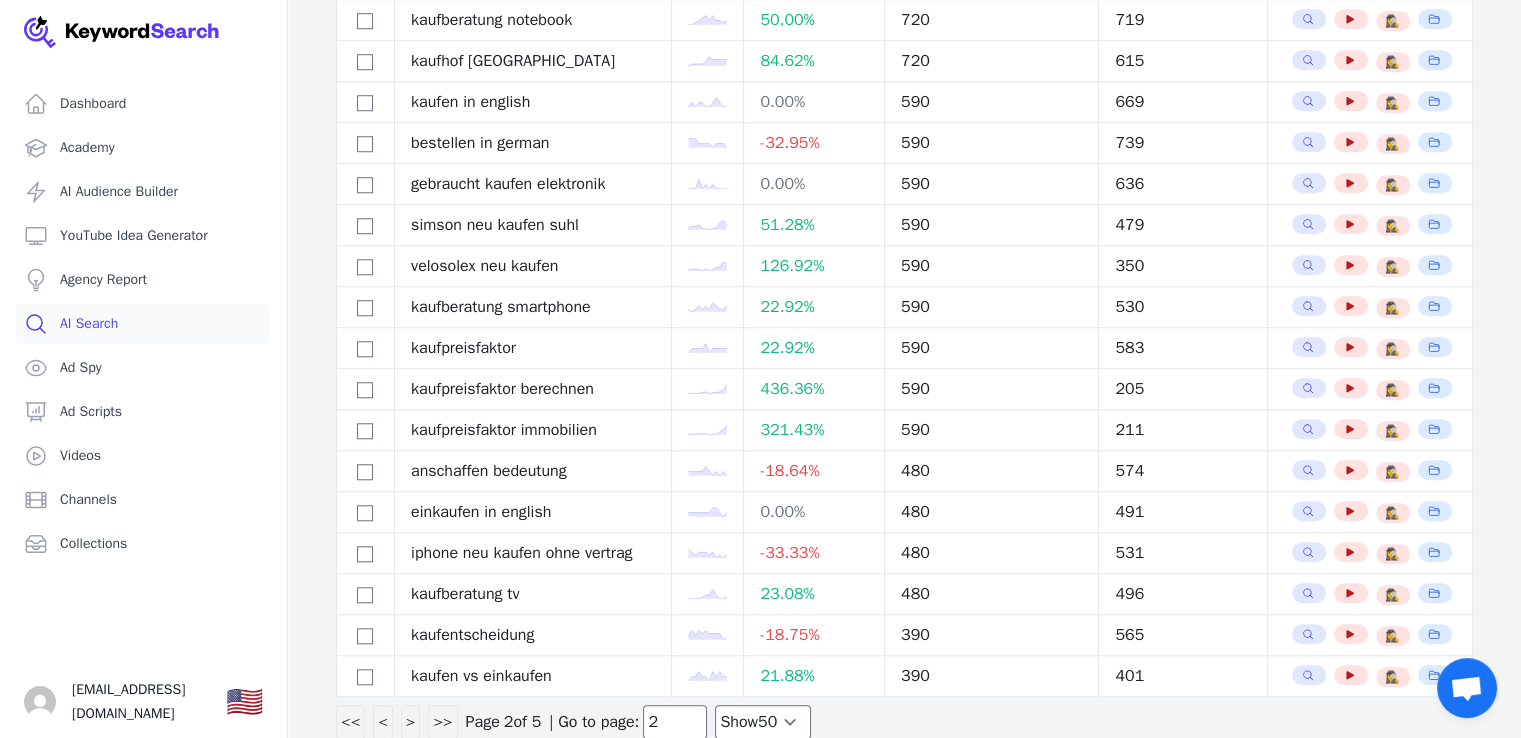 scroll, scrollTop: 1800, scrollLeft: 0, axis: vertical 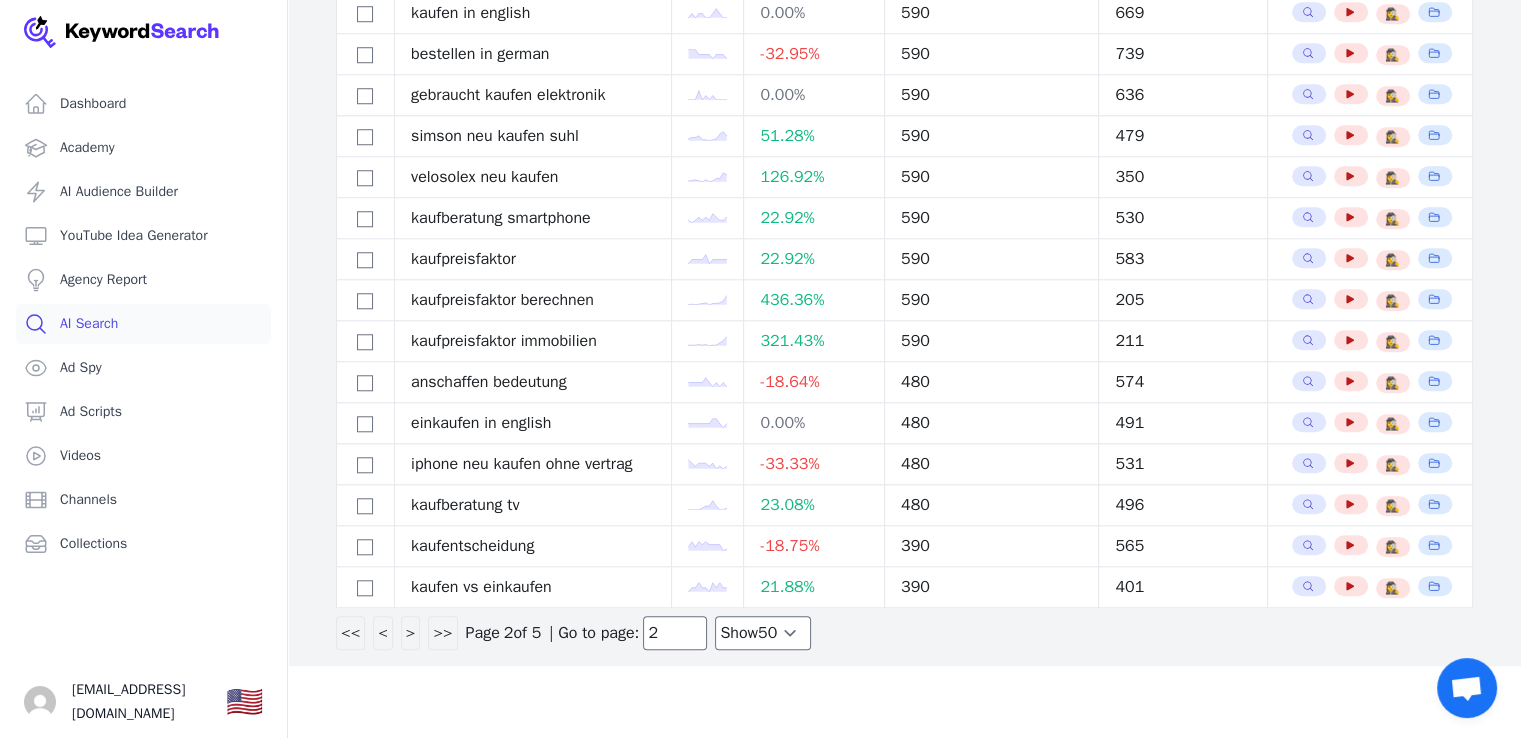 drag, startPoint x: 409, startPoint y: 213, endPoint x: 594, endPoint y: 226, distance: 185.45619 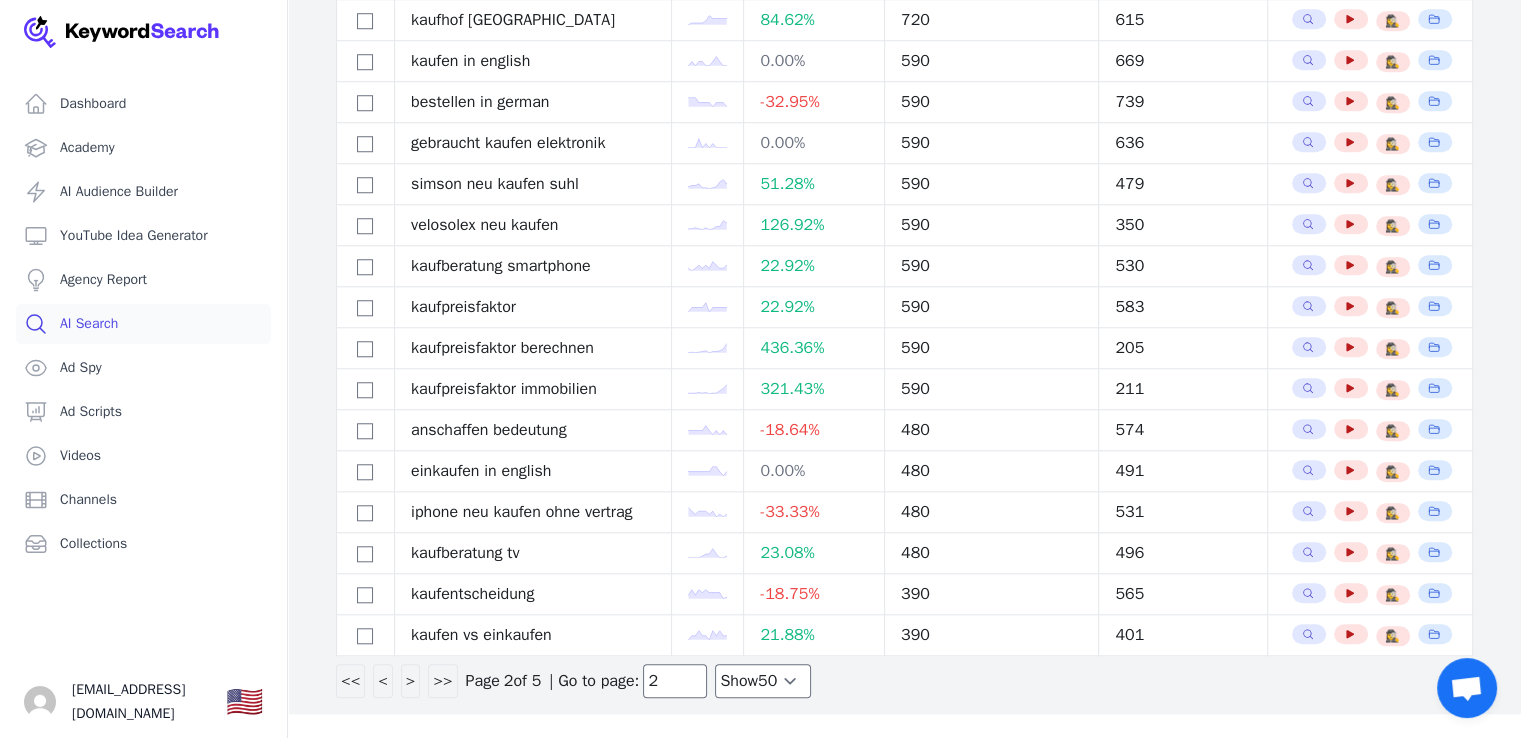 scroll, scrollTop: 1681, scrollLeft: 0, axis: vertical 